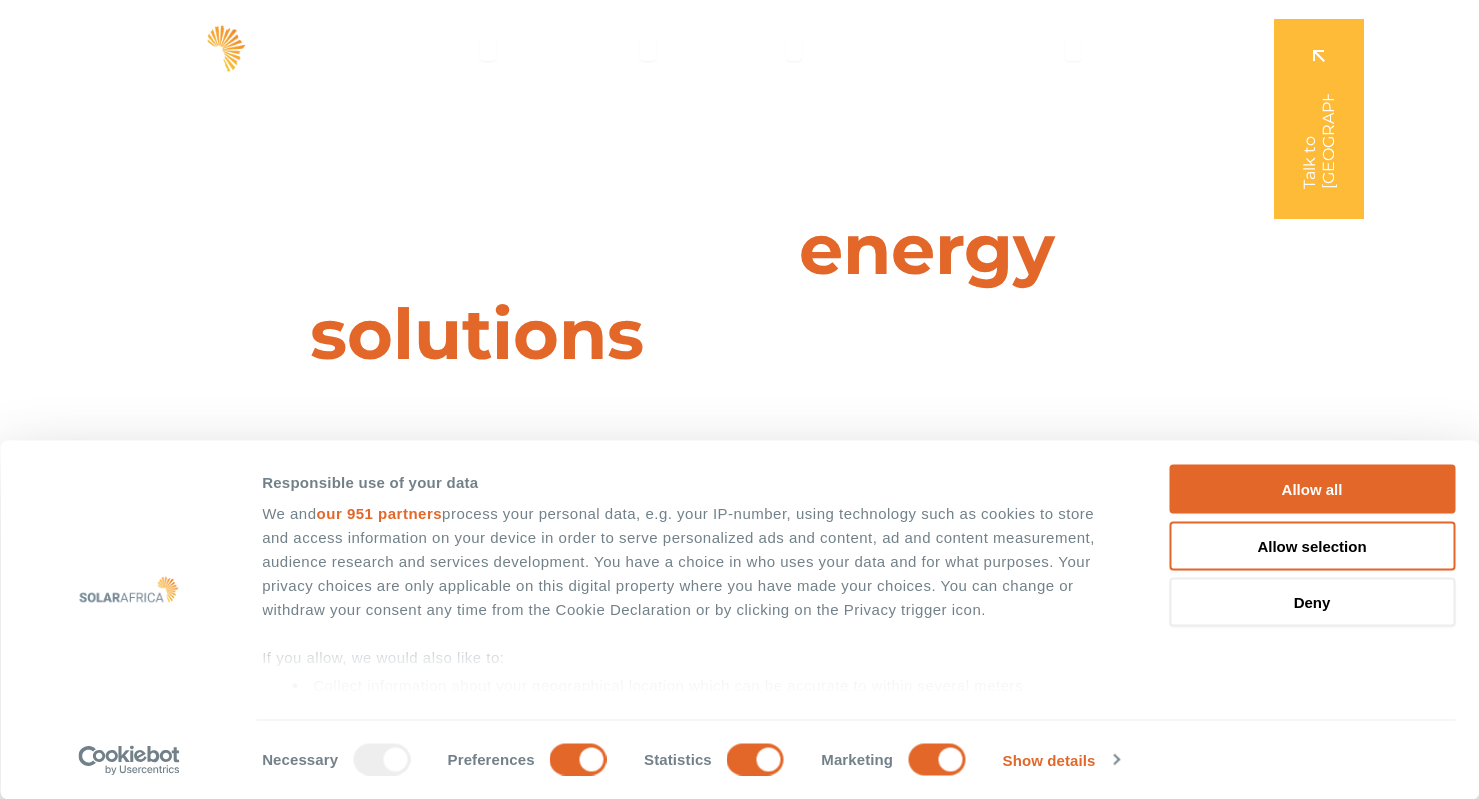 scroll, scrollTop: 0, scrollLeft: 0, axis: both 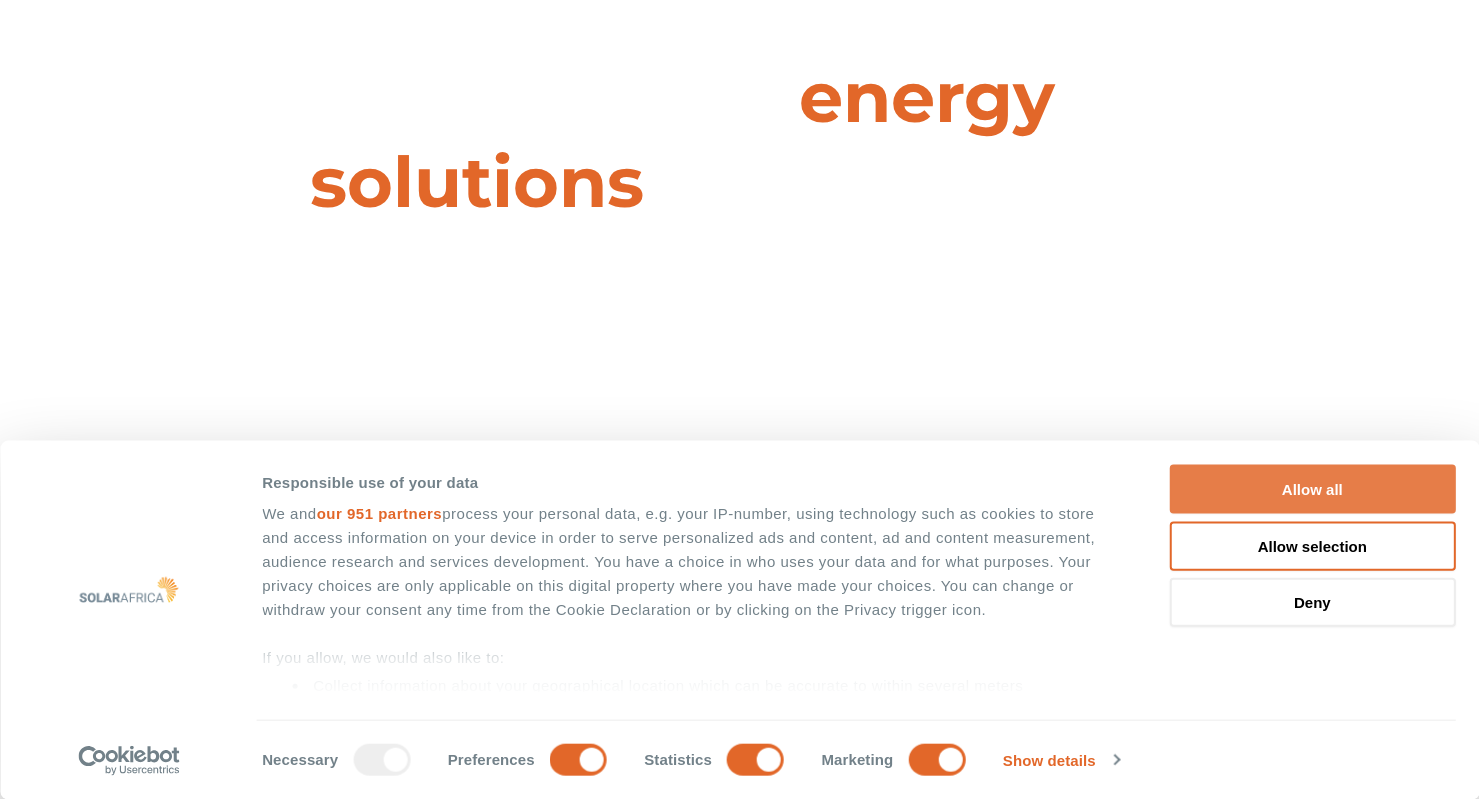 click on "Allow all" at bounding box center (1312, 489) 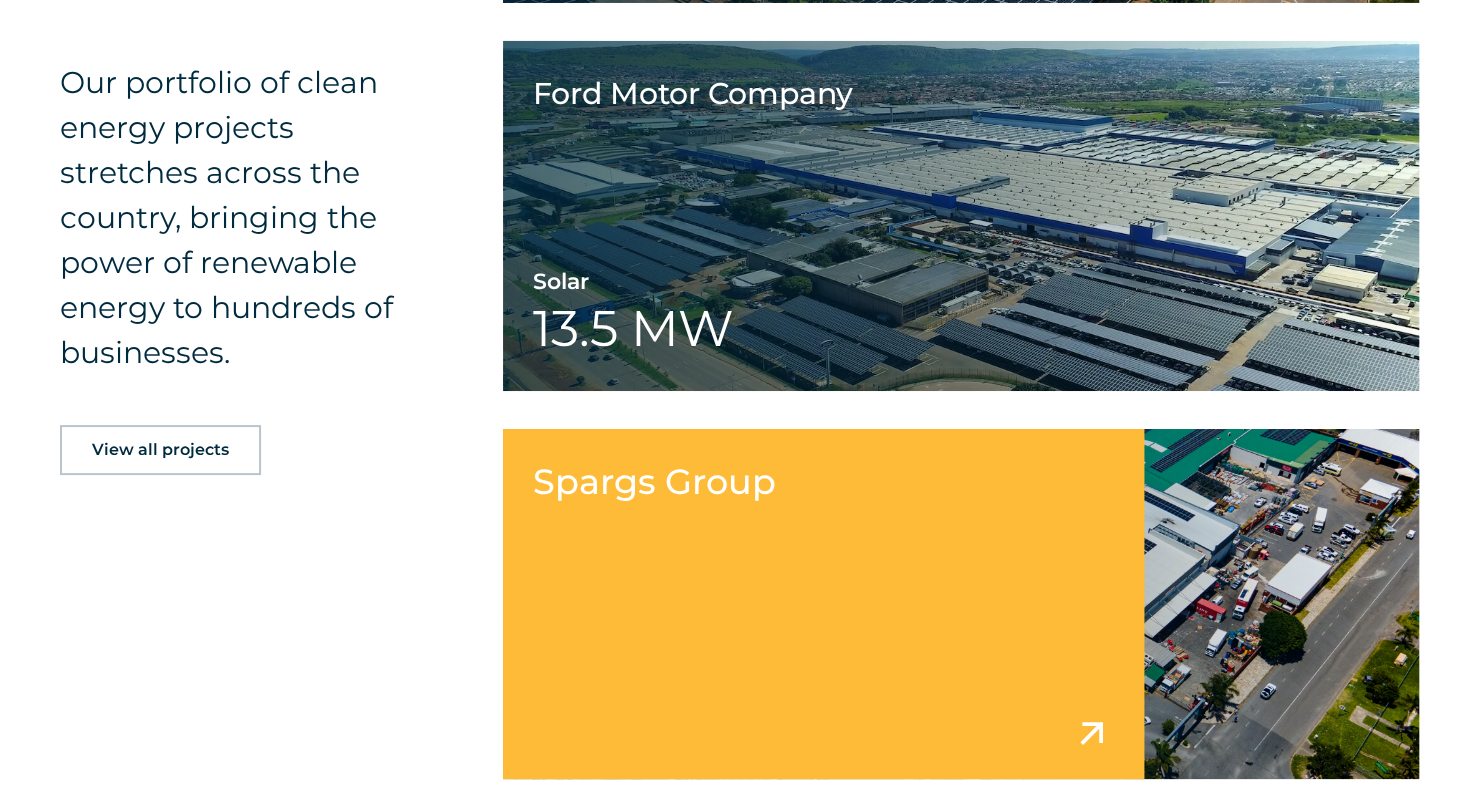 scroll, scrollTop: 4133, scrollLeft: 0, axis: vertical 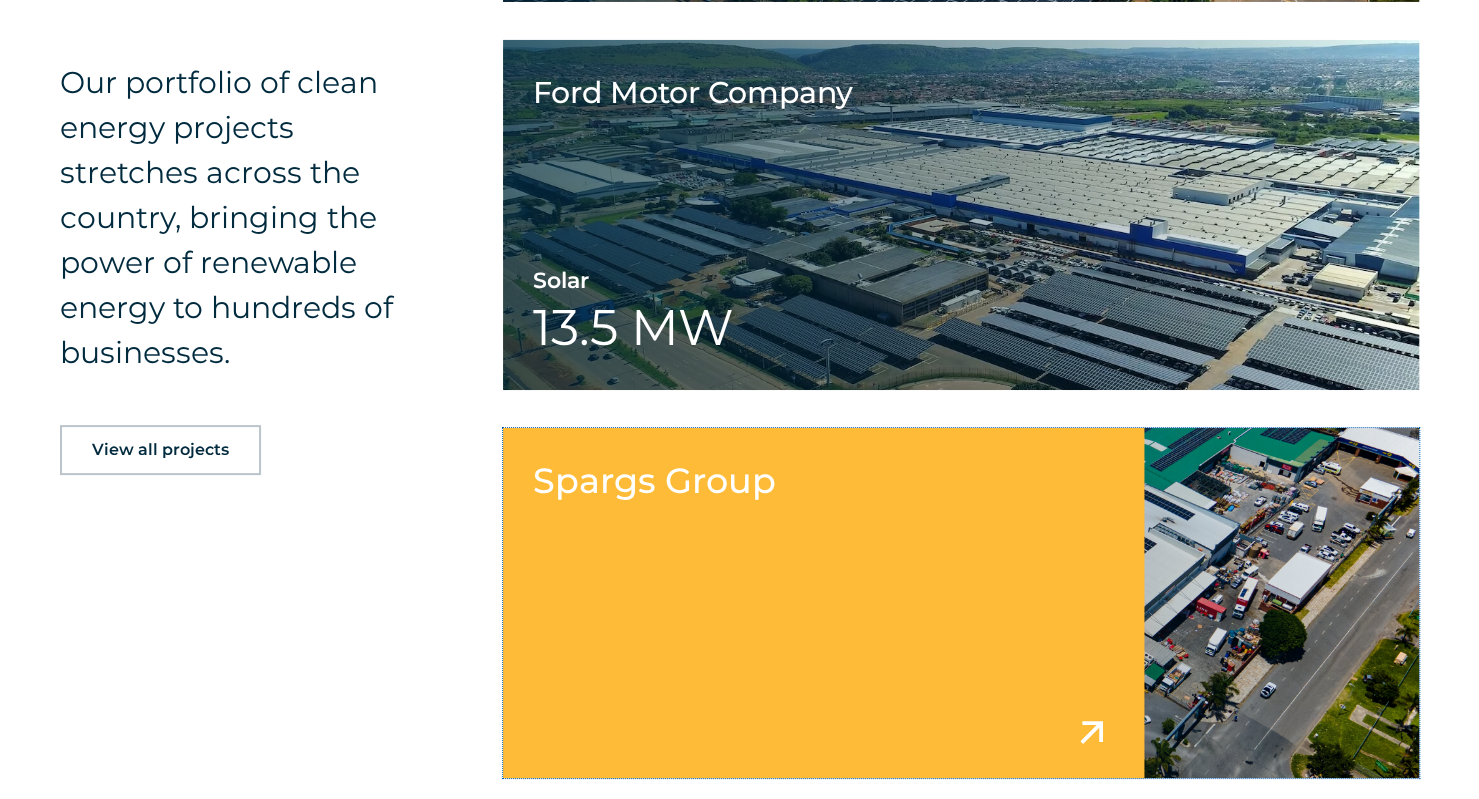 click at bounding box center [960, 603] 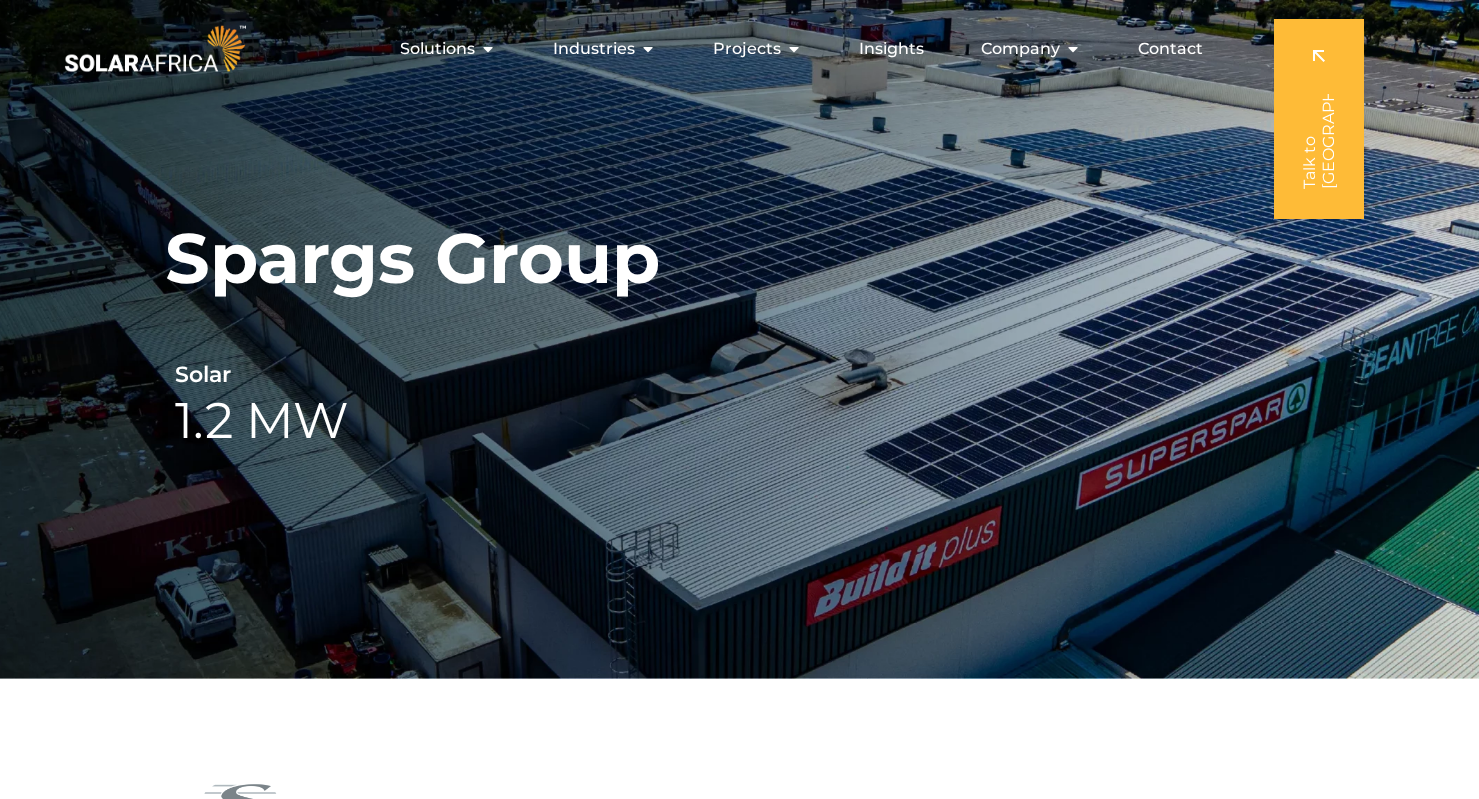 scroll, scrollTop: 0, scrollLeft: 0, axis: both 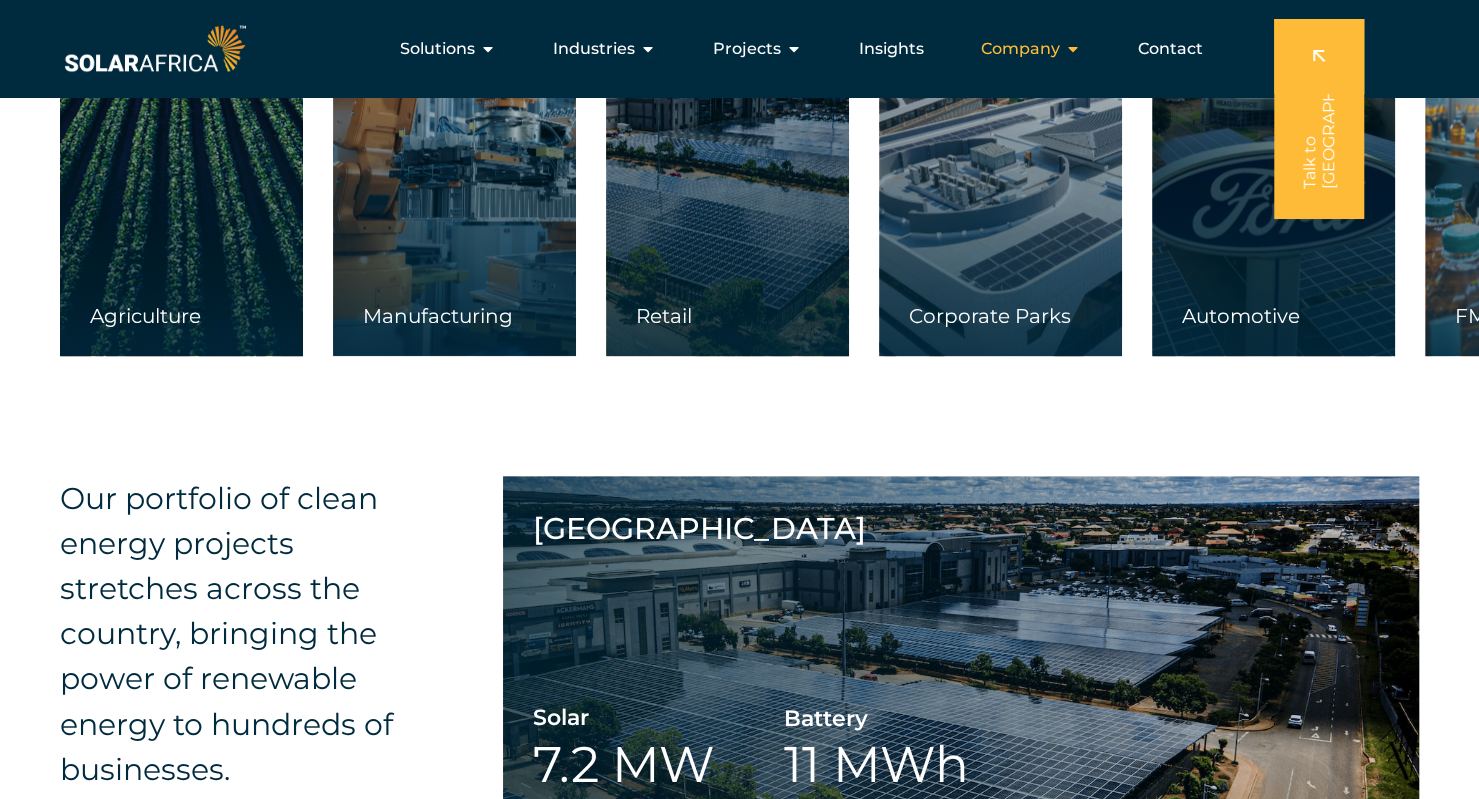 click at bounding box center [1073, 49] 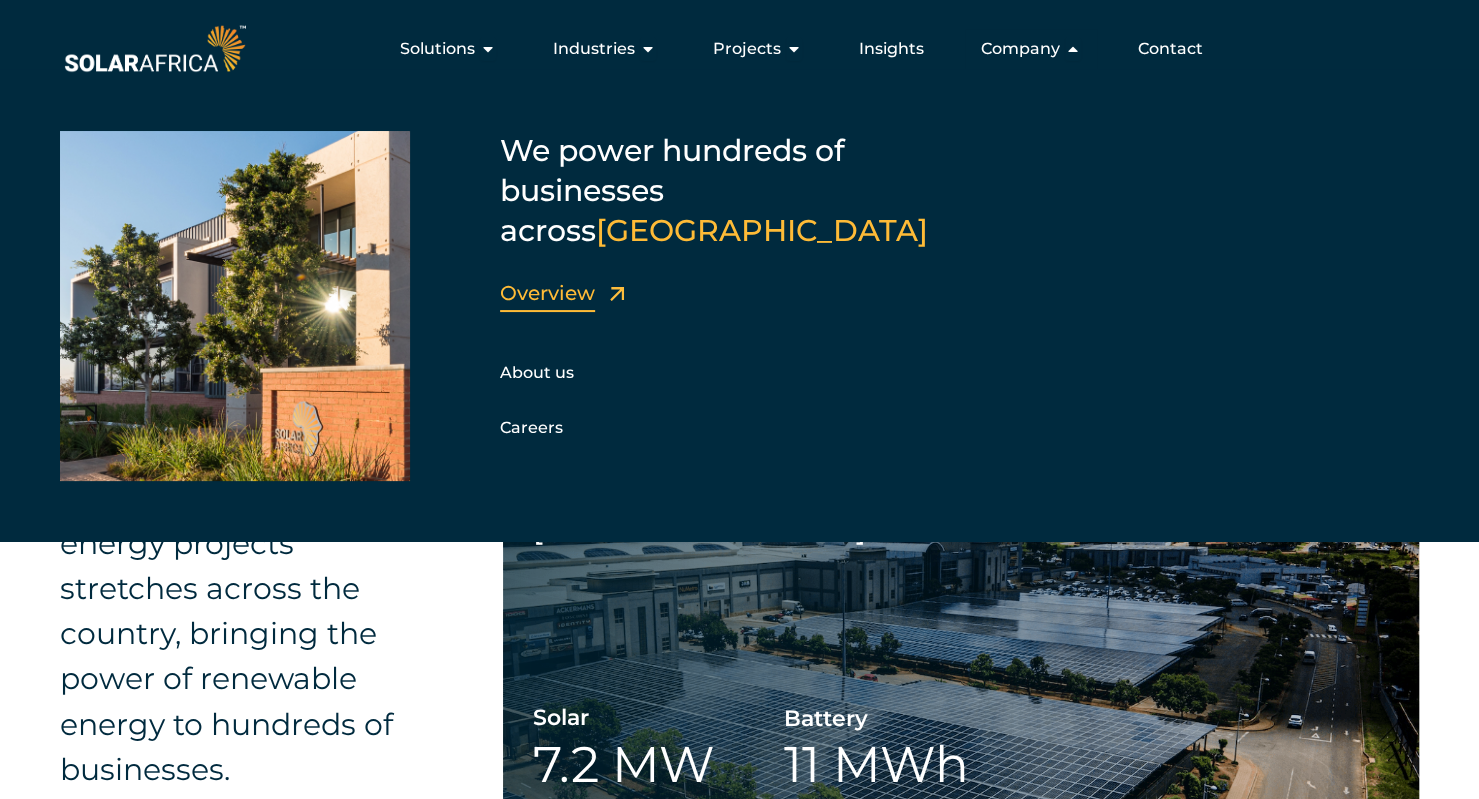 click on "Overview" at bounding box center (547, 293) 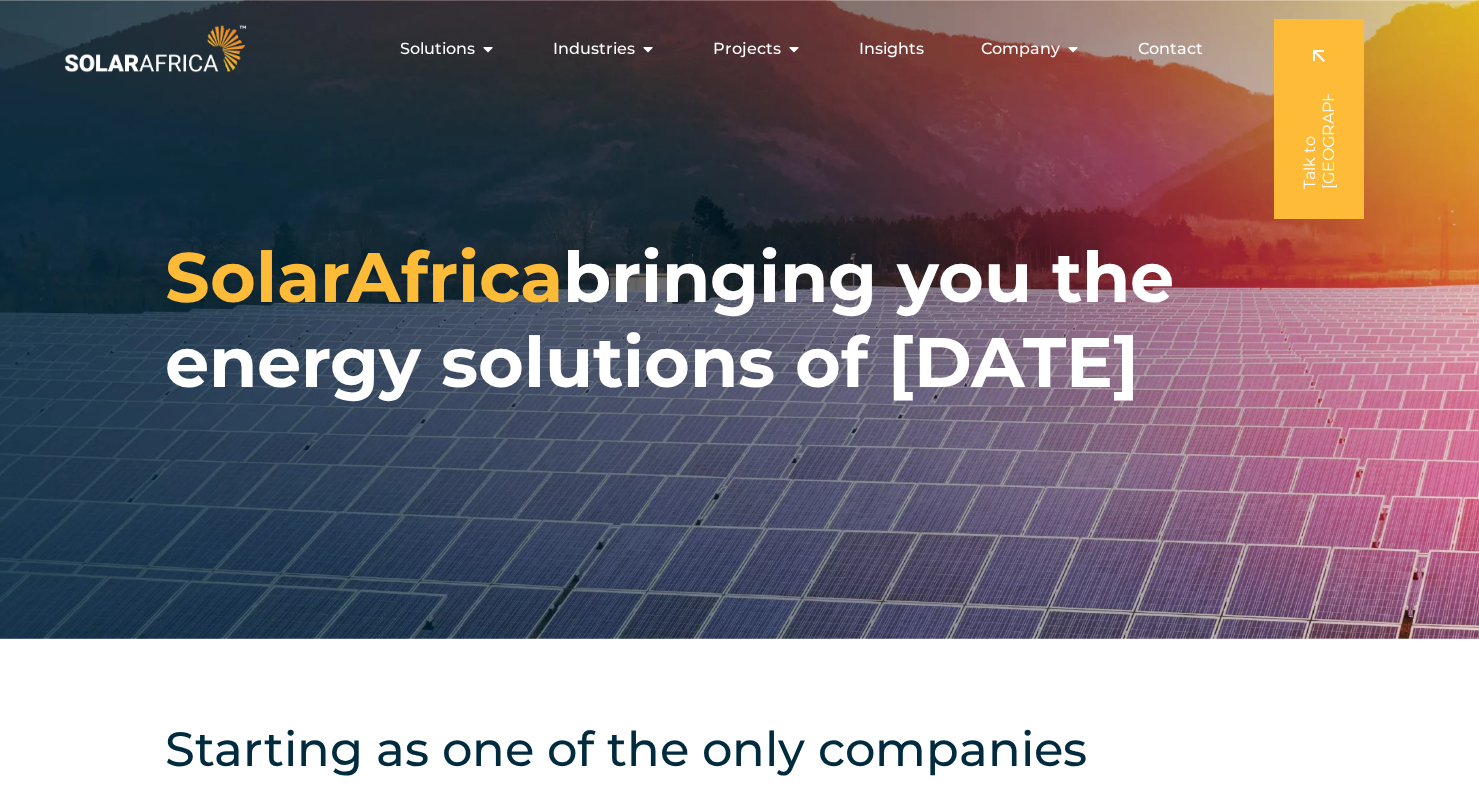 scroll, scrollTop: 0, scrollLeft: 0, axis: both 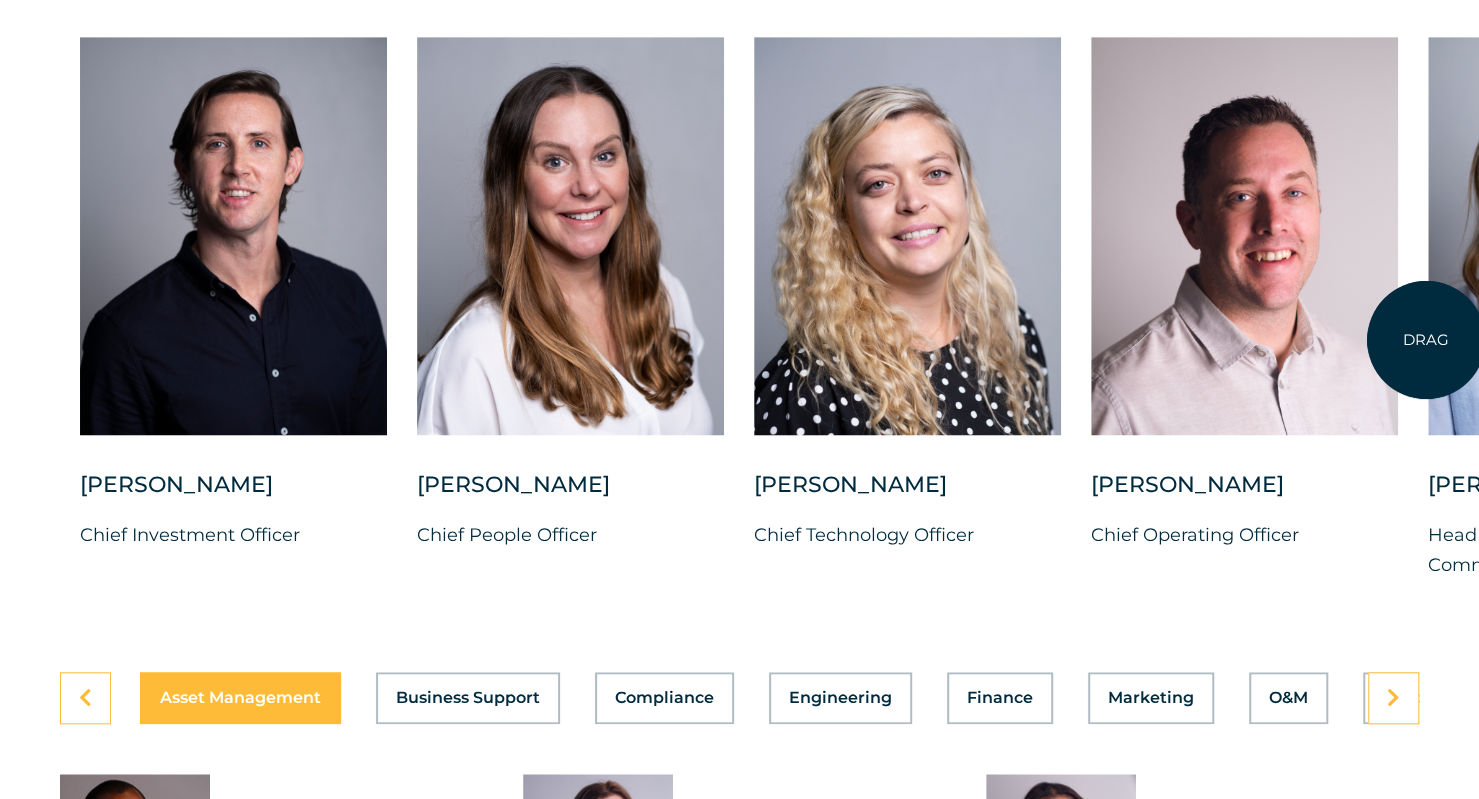 click on "Charl Alheit
Chief Investment Officer
Candice Seggie
Chief People Officer
Suné Heesen
Chief Technology Officer
Vincent Labuschagne
Chief Operating Officer" at bounding box center (1428, 324) 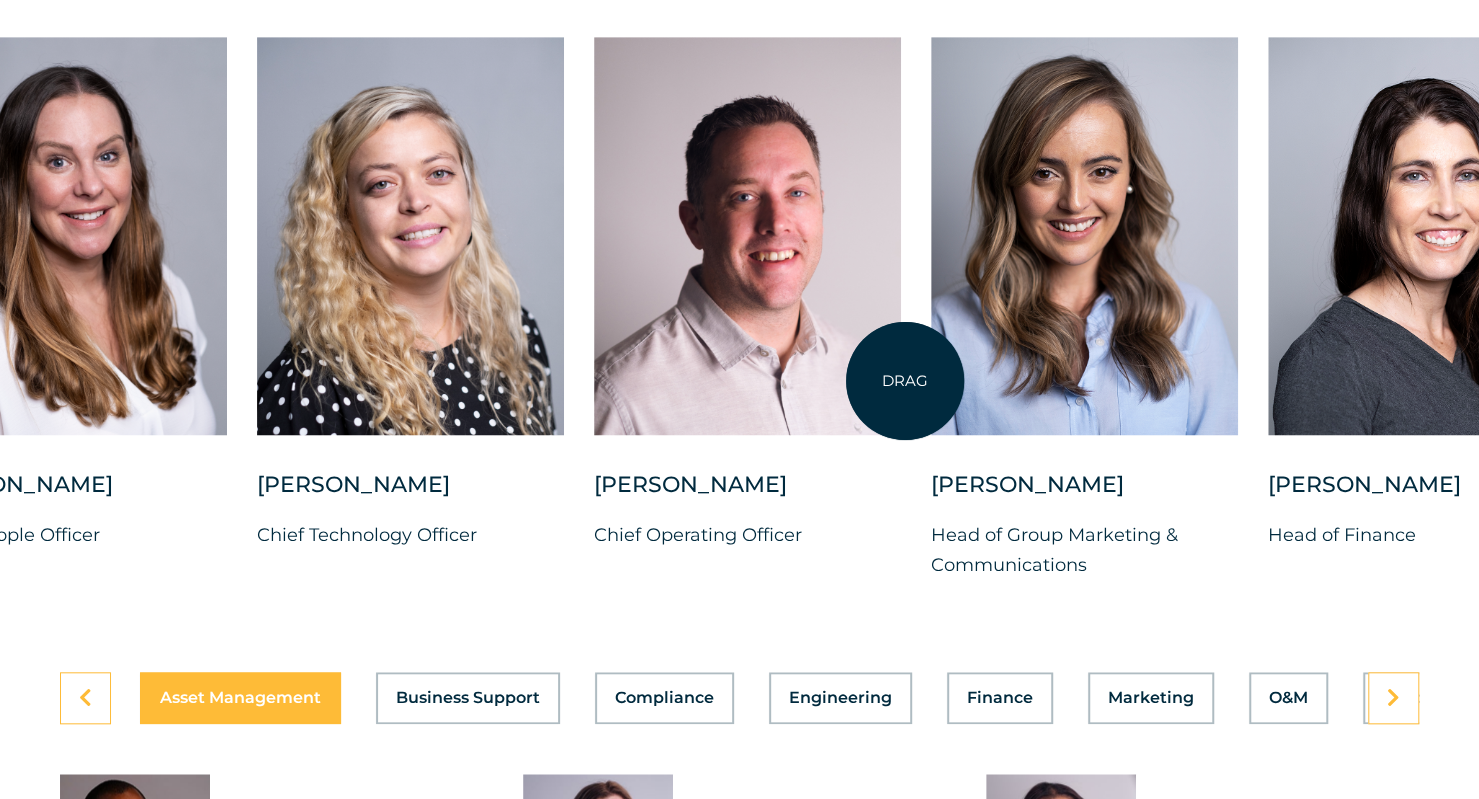 drag, startPoint x: 1402, startPoint y: 361, endPoint x: 905, endPoint y: 381, distance: 497.40225 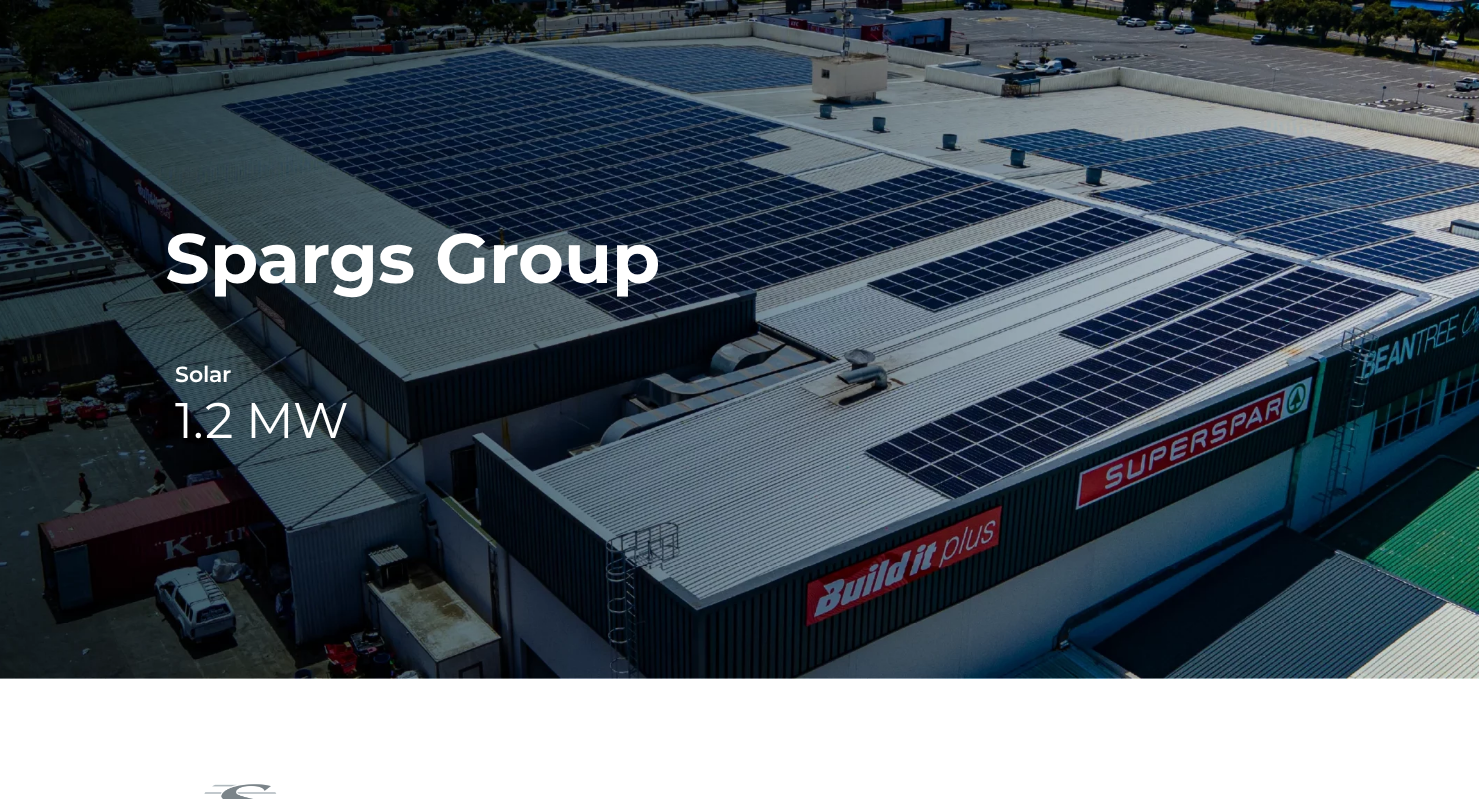 scroll, scrollTop: 2483, scrollLeft: 0, axis: vertical 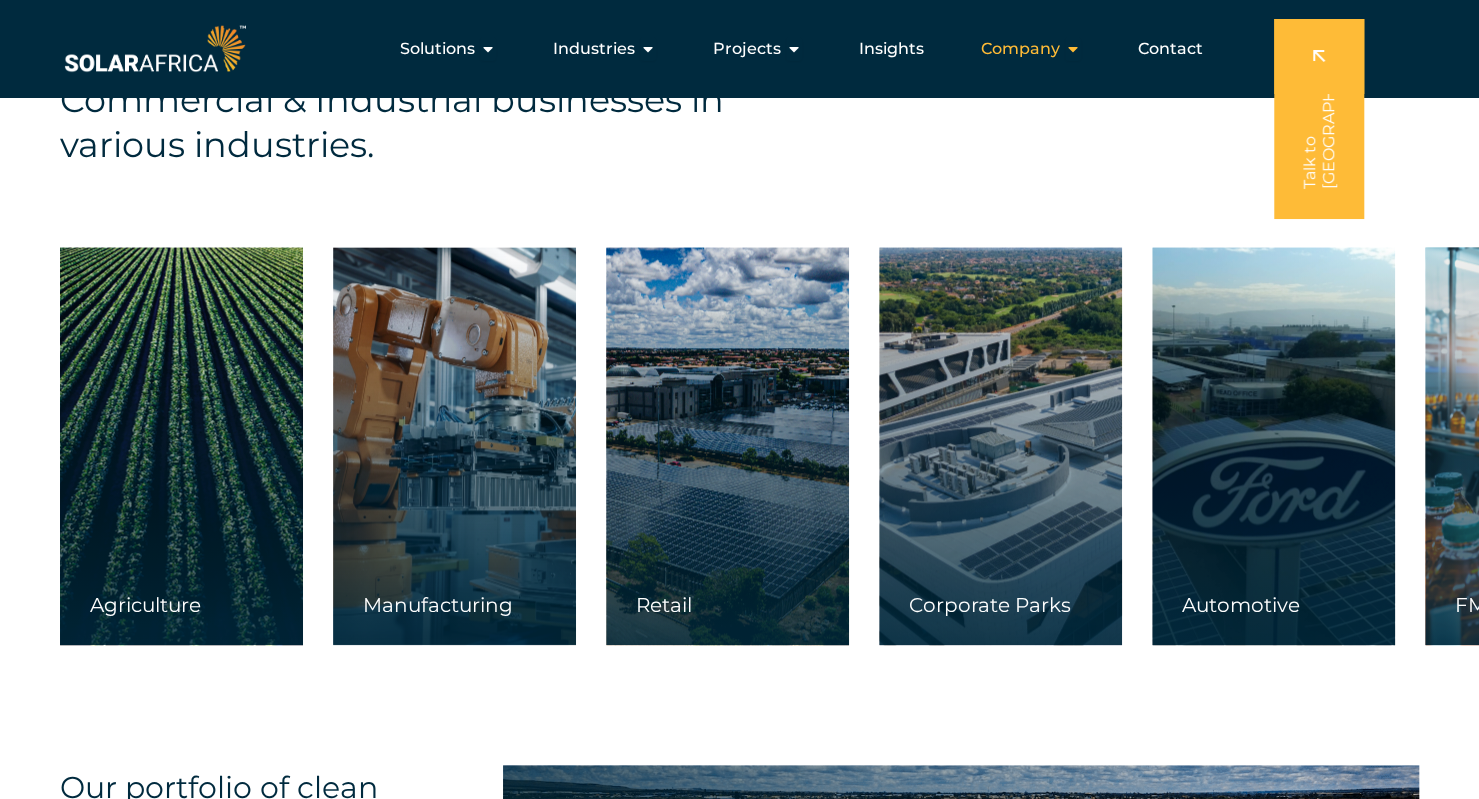 click at bounding box center (1073, 49) 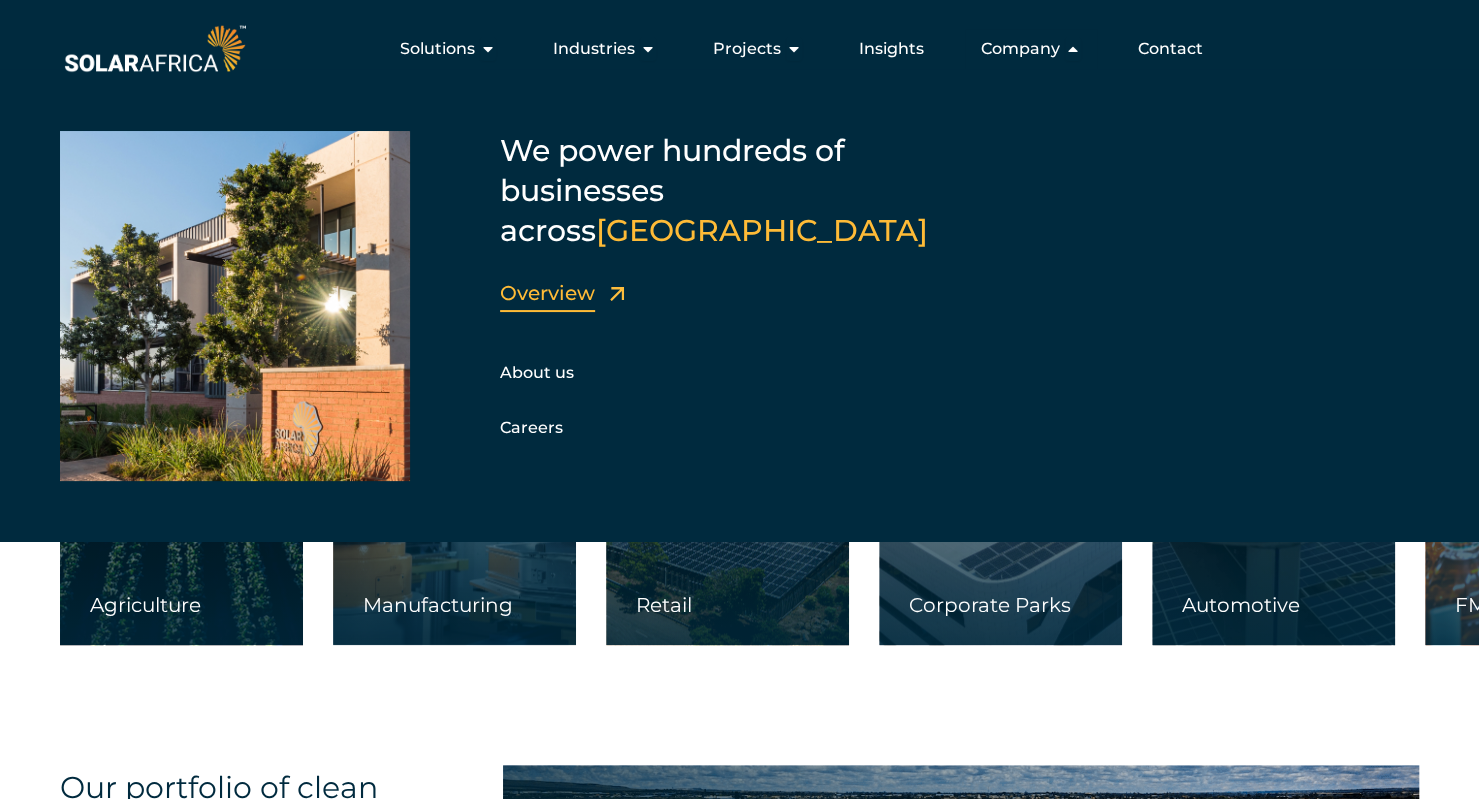 click on "Overview" at bounding box center [547, 293] 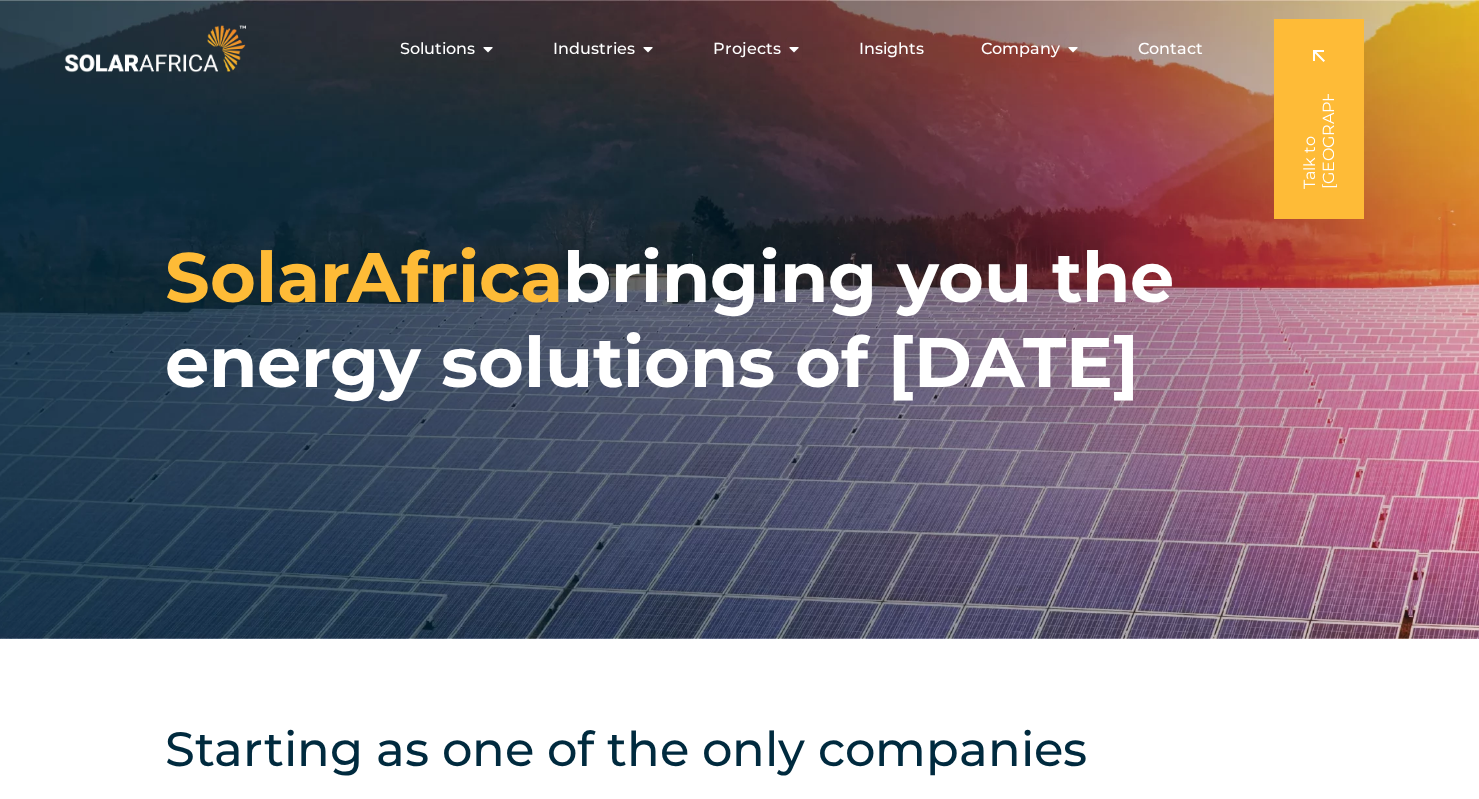 scroll, scrollTop: 0, scrollLeft: 0, axis: both 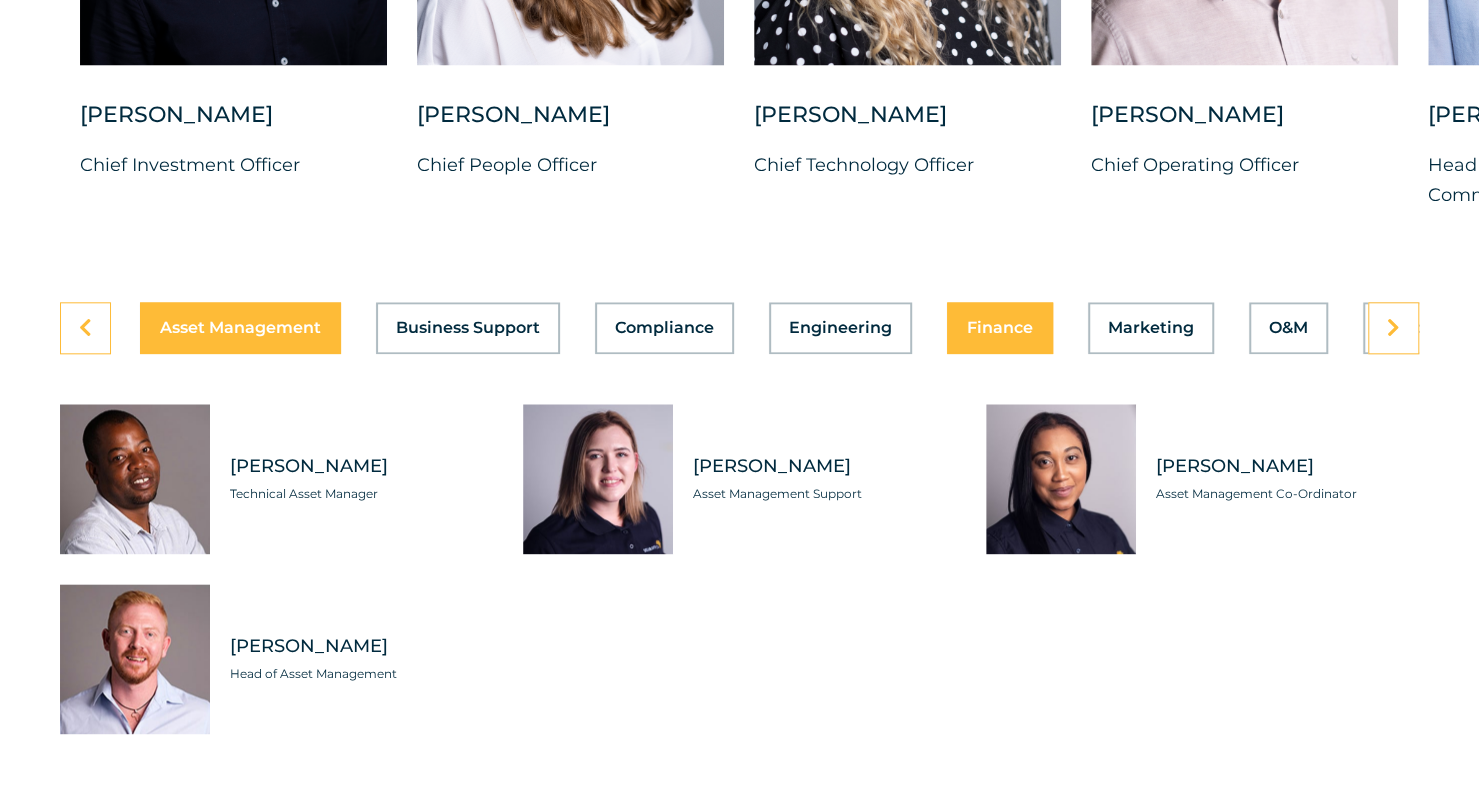 click on "Finance" at bounding box center [1000, 328] 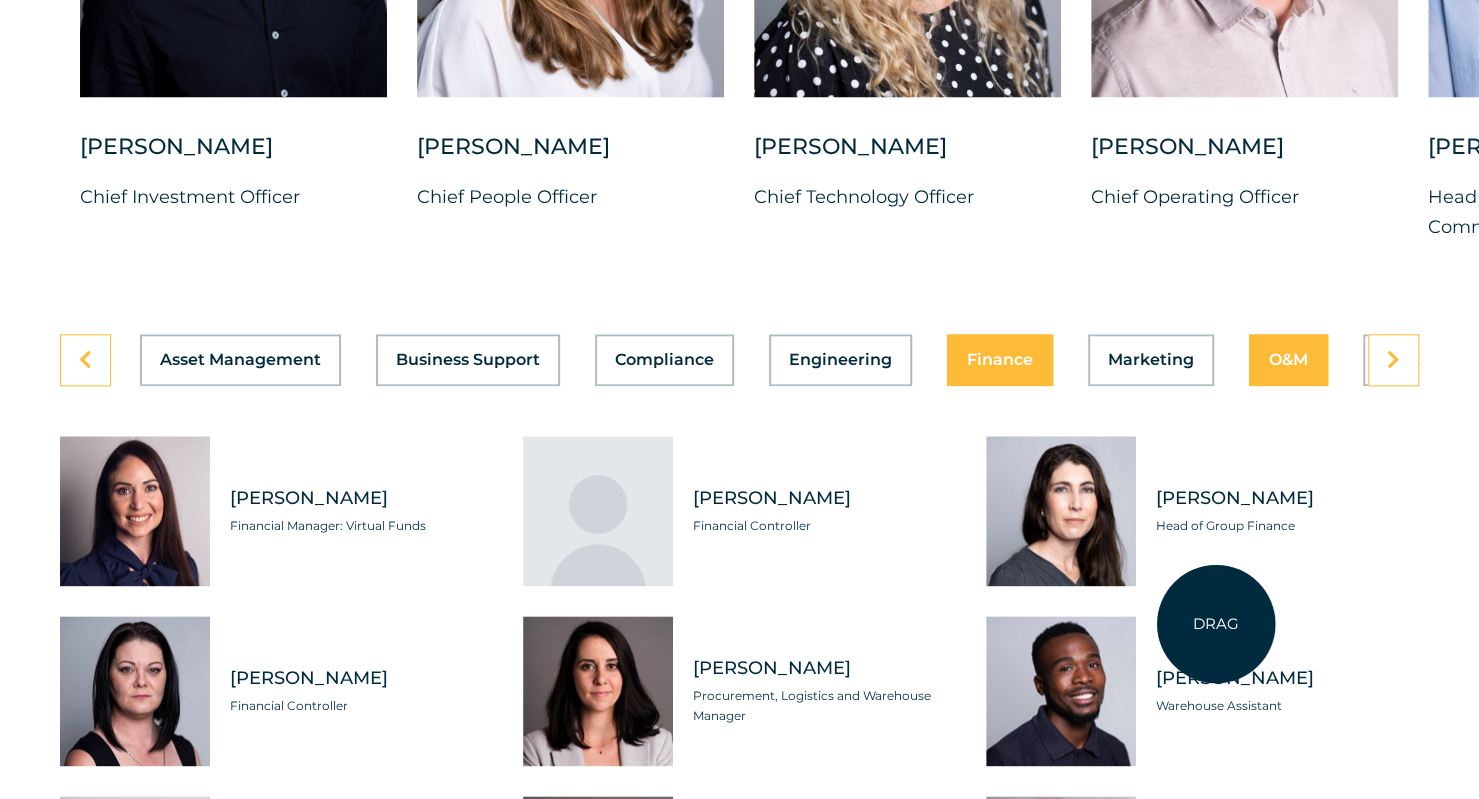 scroll, scrollTop: 5525, scrollLeft: 0, axis: vertical 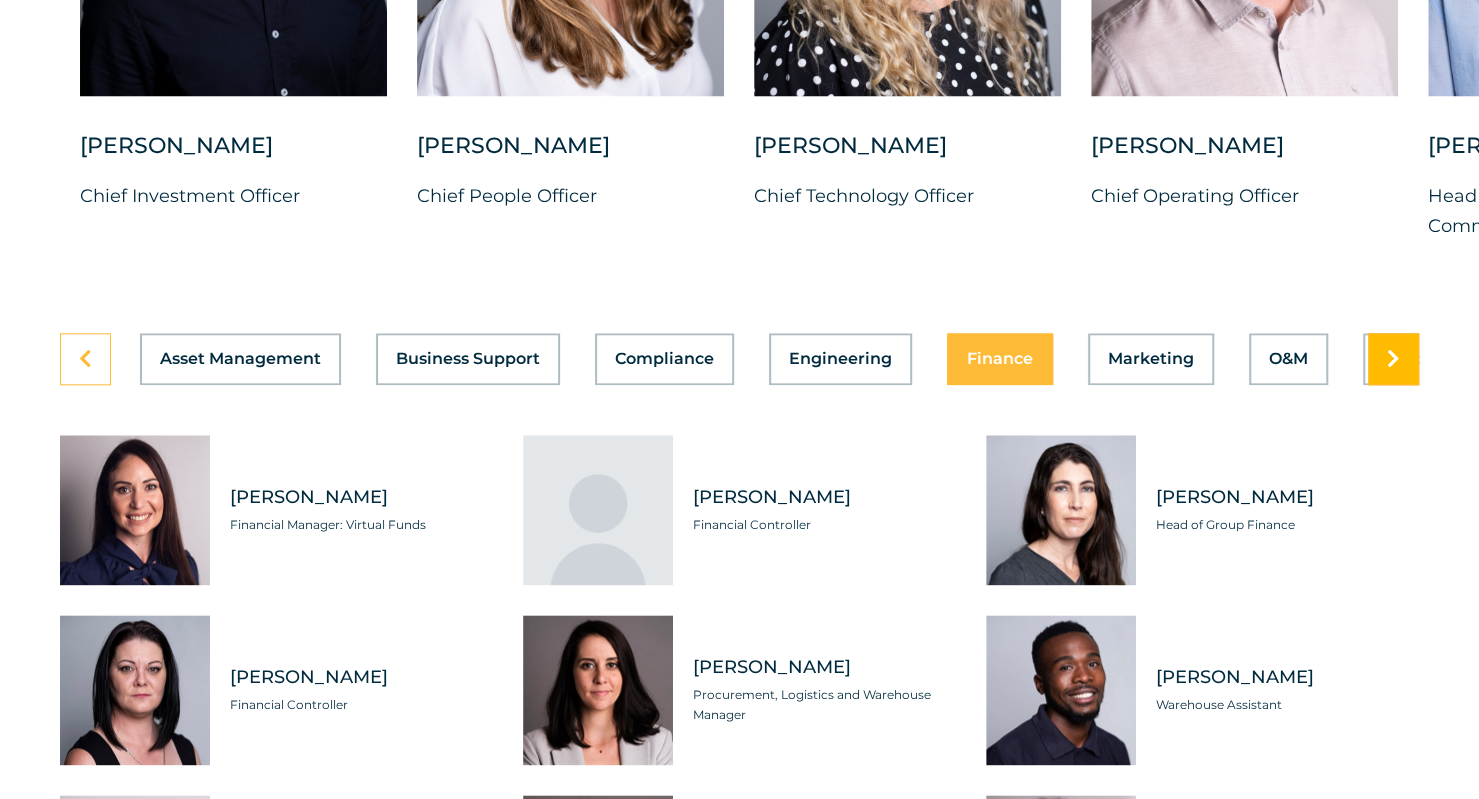 click at bounding box center (1393, 359) 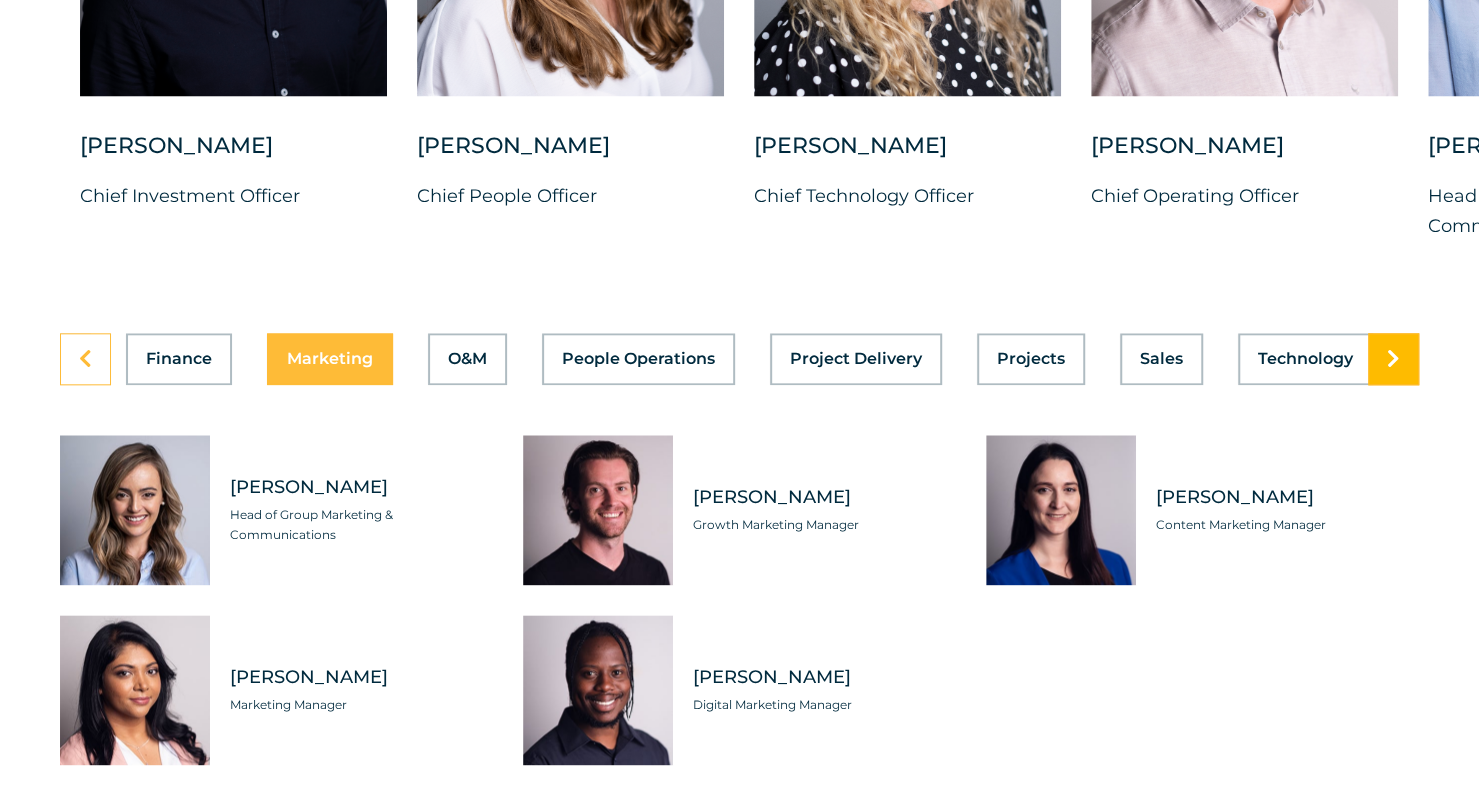 scroll, scrollTop: 0, scrollLeft: 851, axis: horizontal 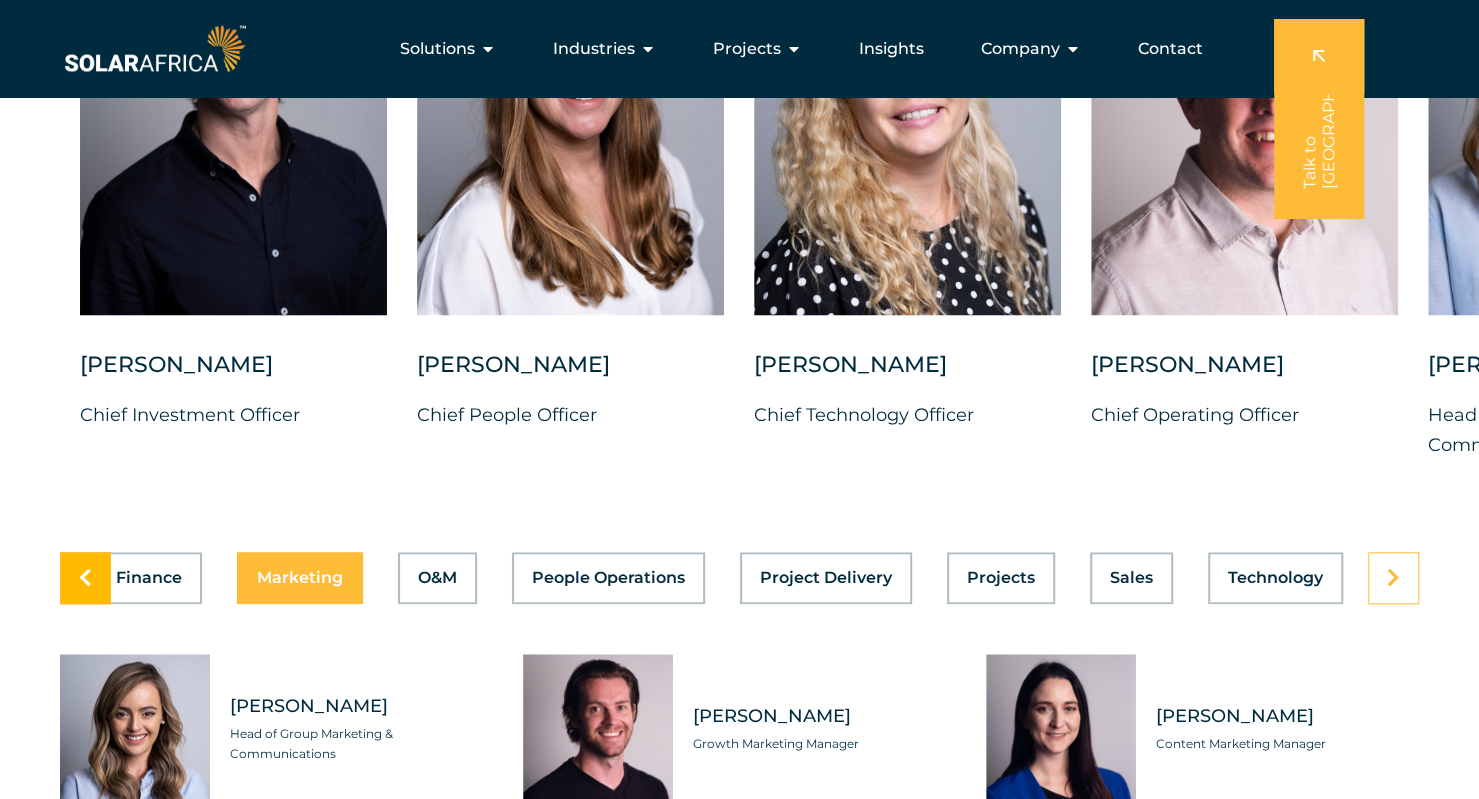 click at bounding box center [85, 578] 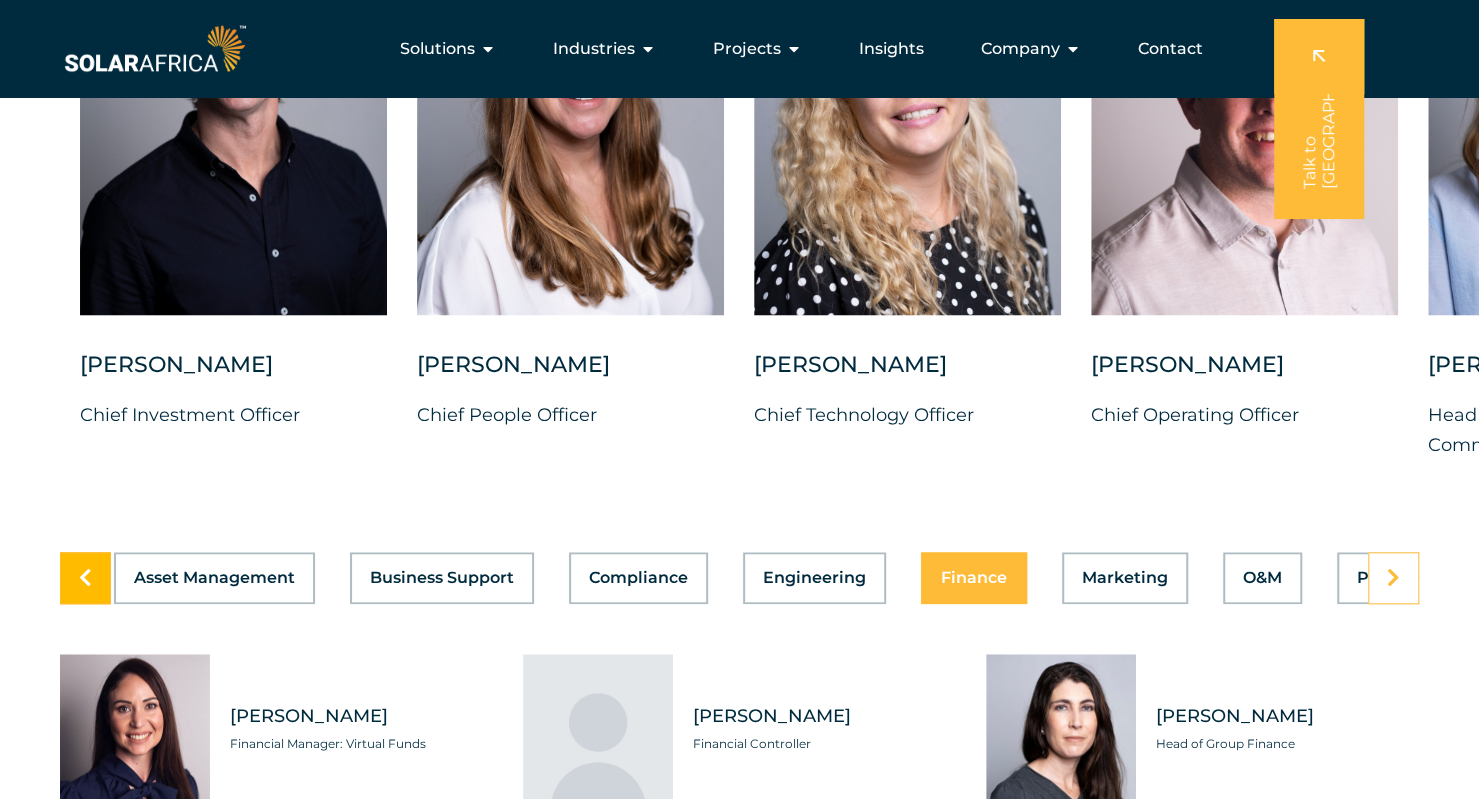scroll, scrollTop: 0, scrollLeft: 0, axis: both 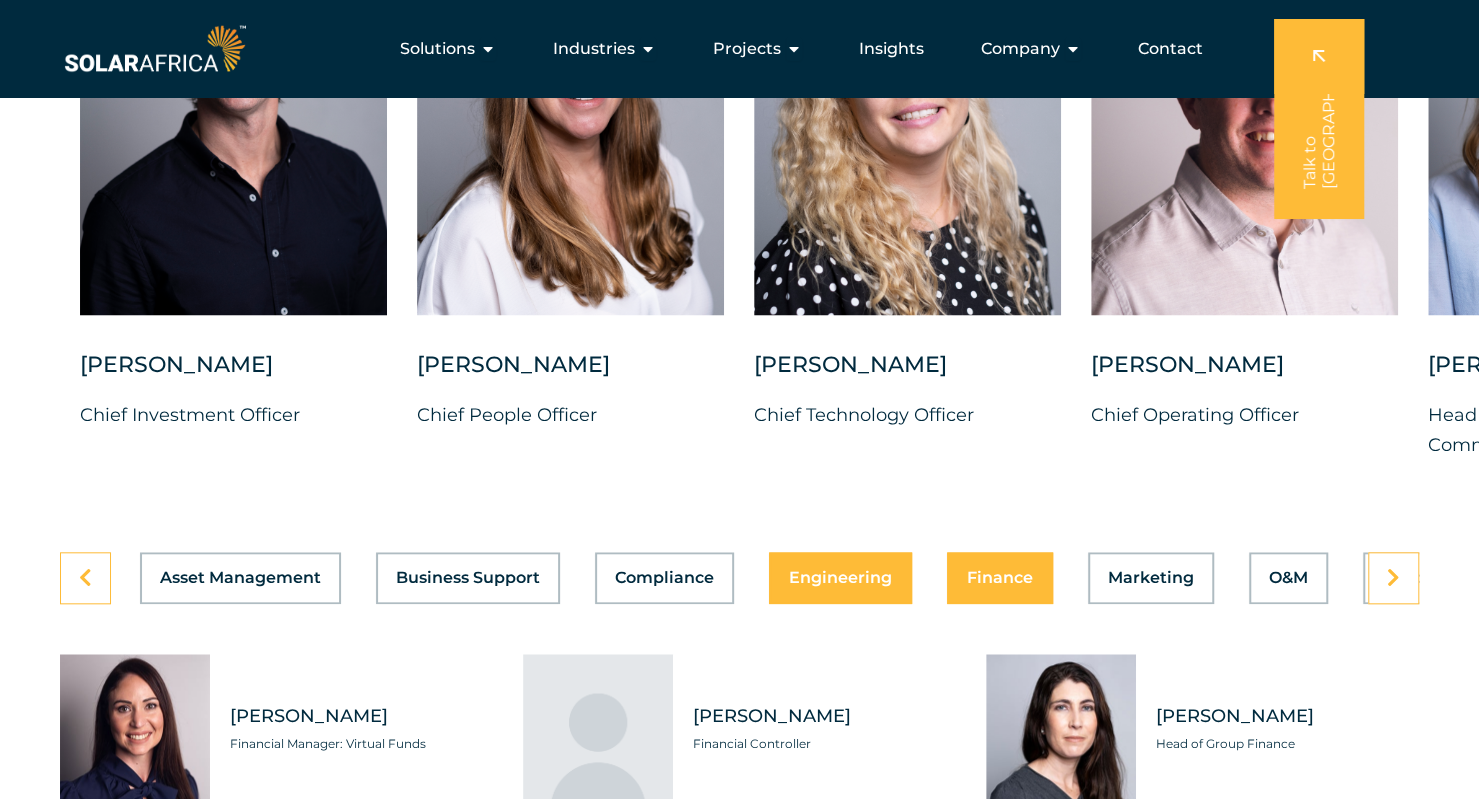 click on "Engineering" at bounding box center (840, 578) 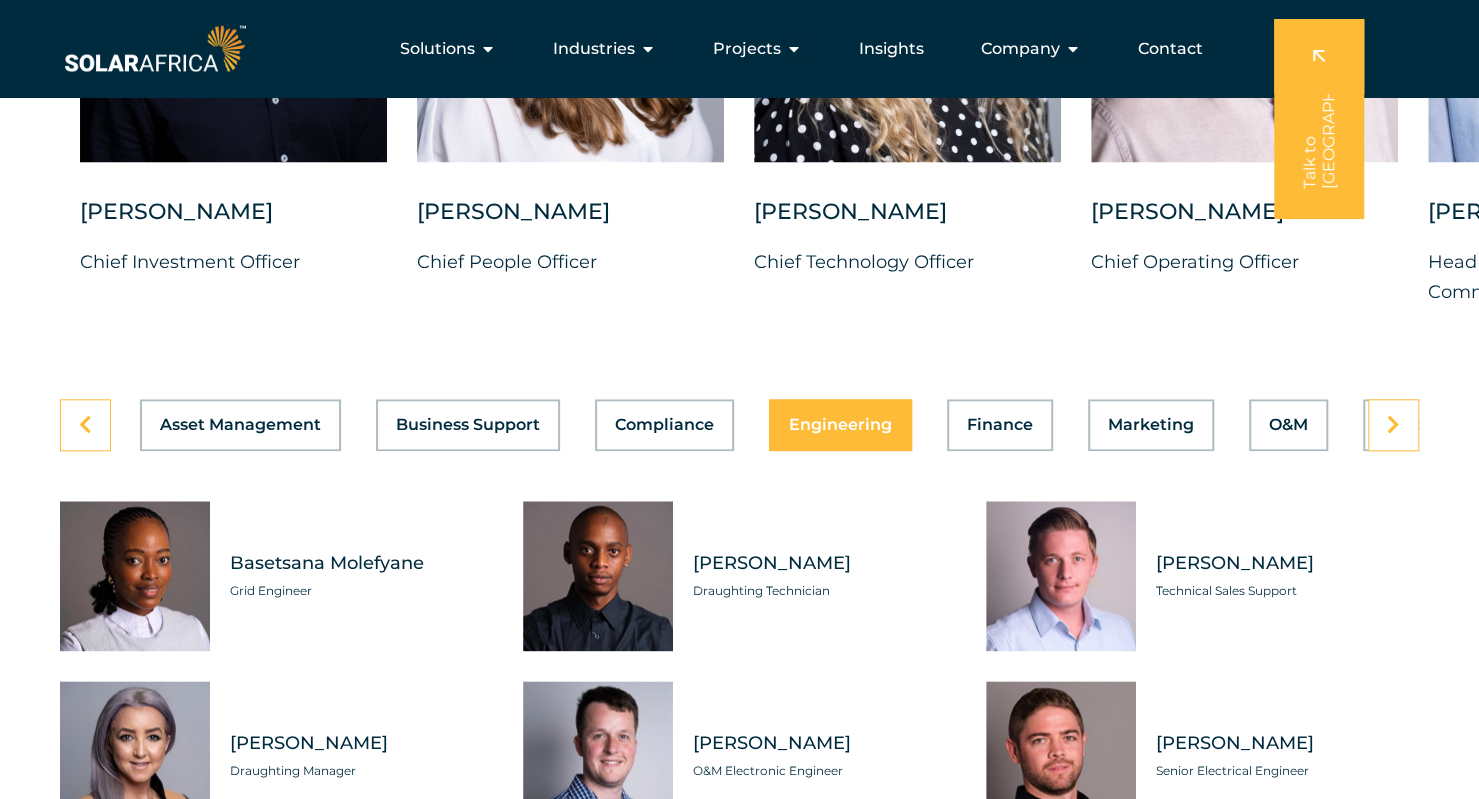 scroll, scrollTop: 5456, scrollLeft: 0, axis: vertical 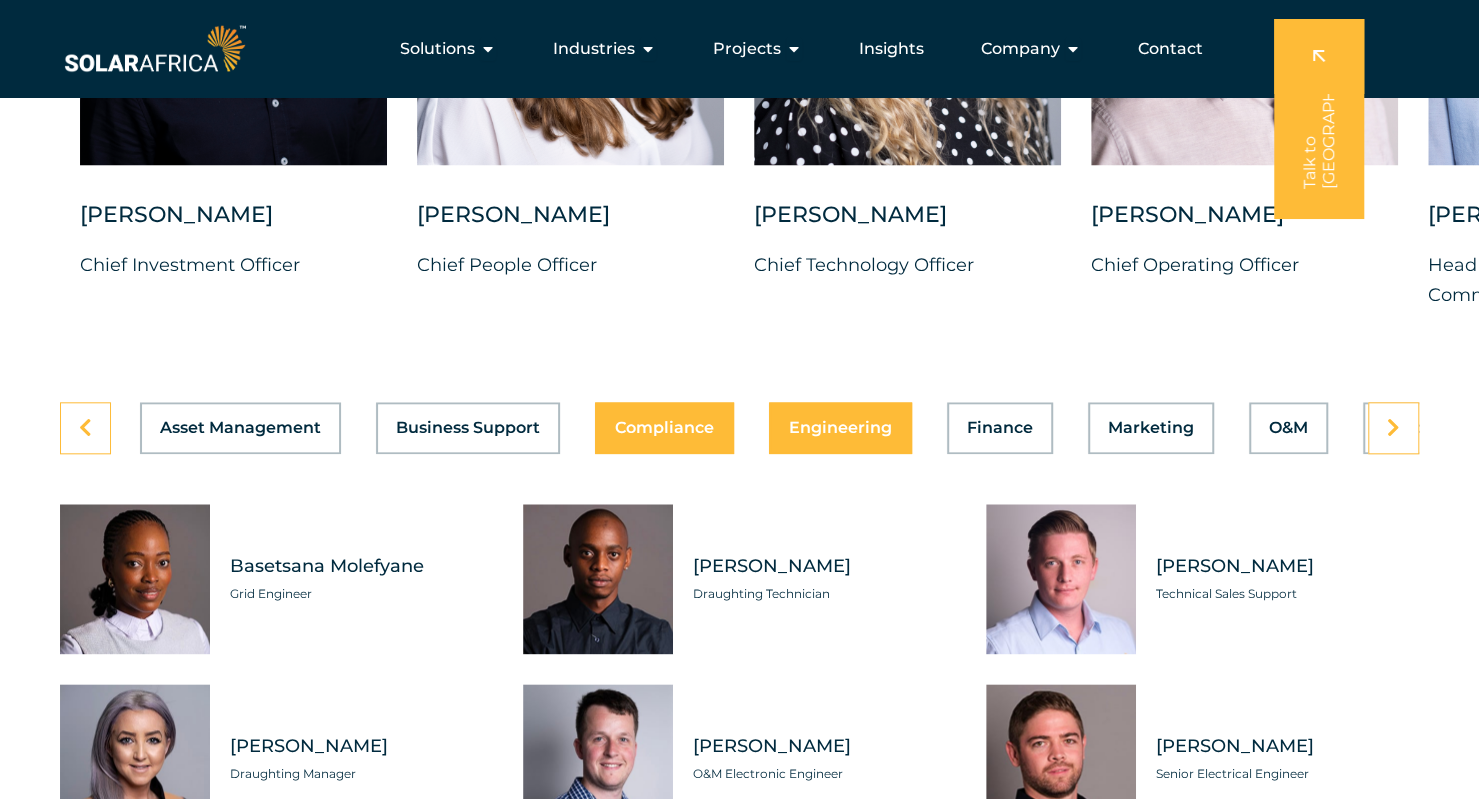 click on "Compliance" at bounding box center [664, 428] 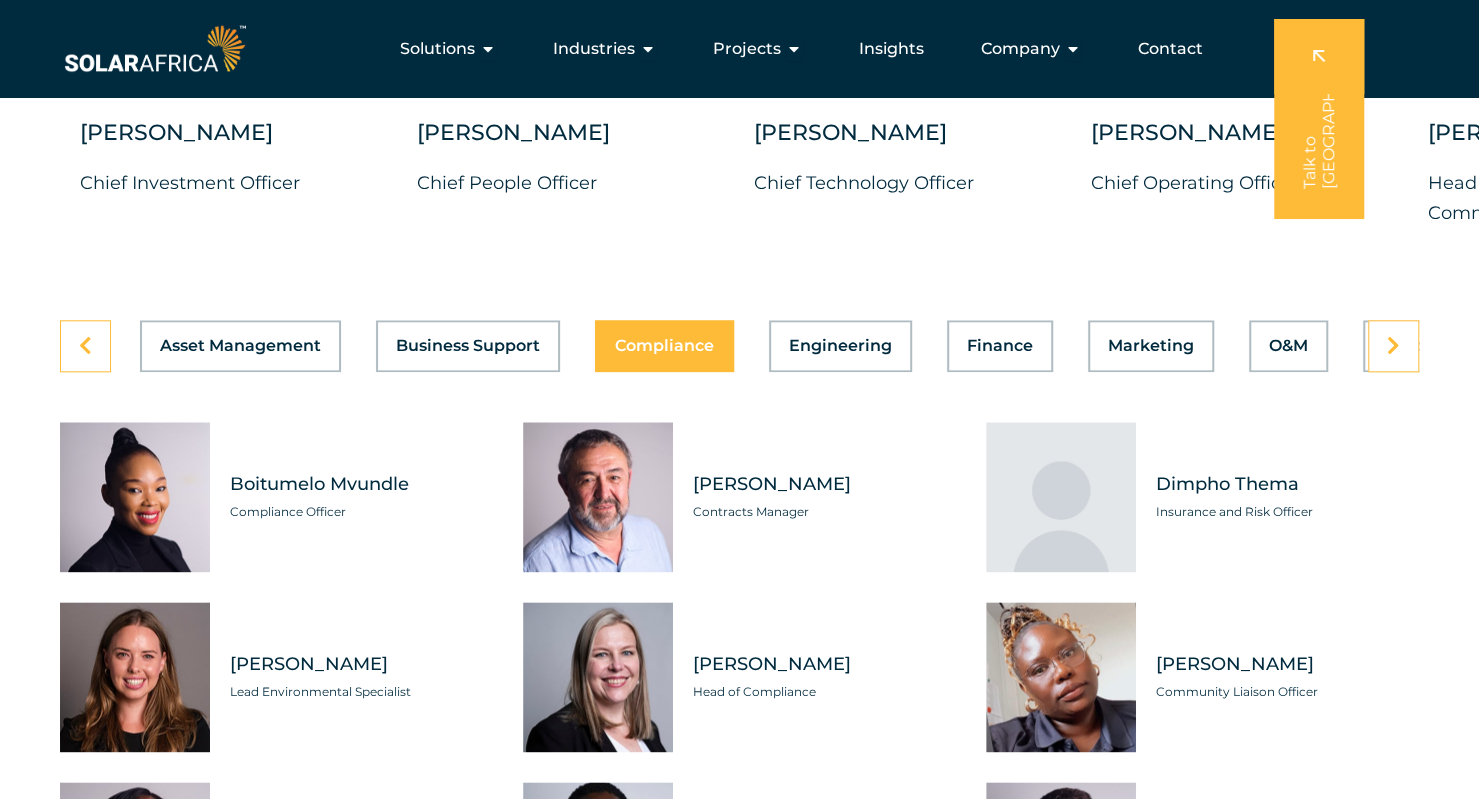 scroll, scrollTop: 5536, scrollLeft: 0, axis: vertical 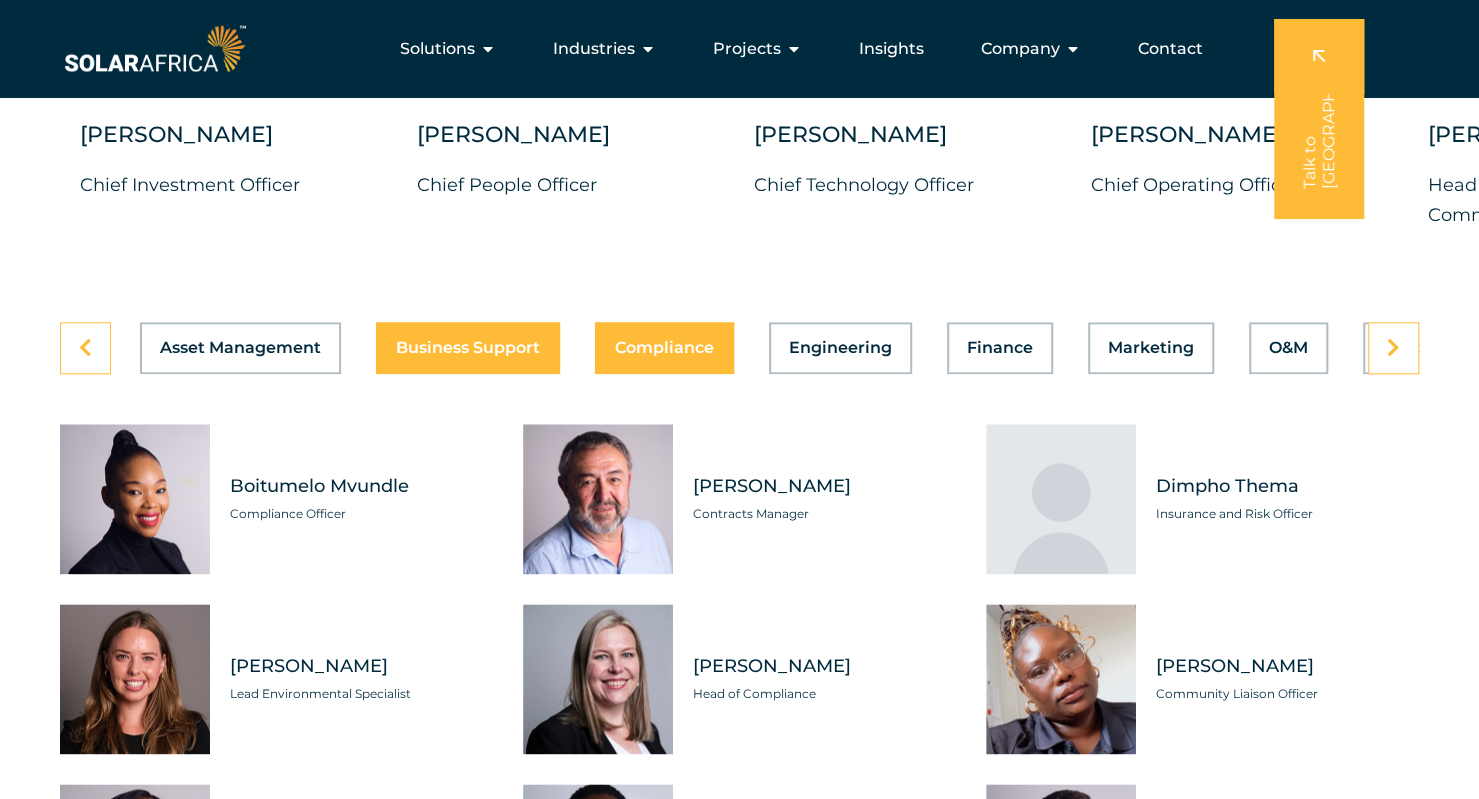 click on "Business Support" at bounding box center [468, 348] 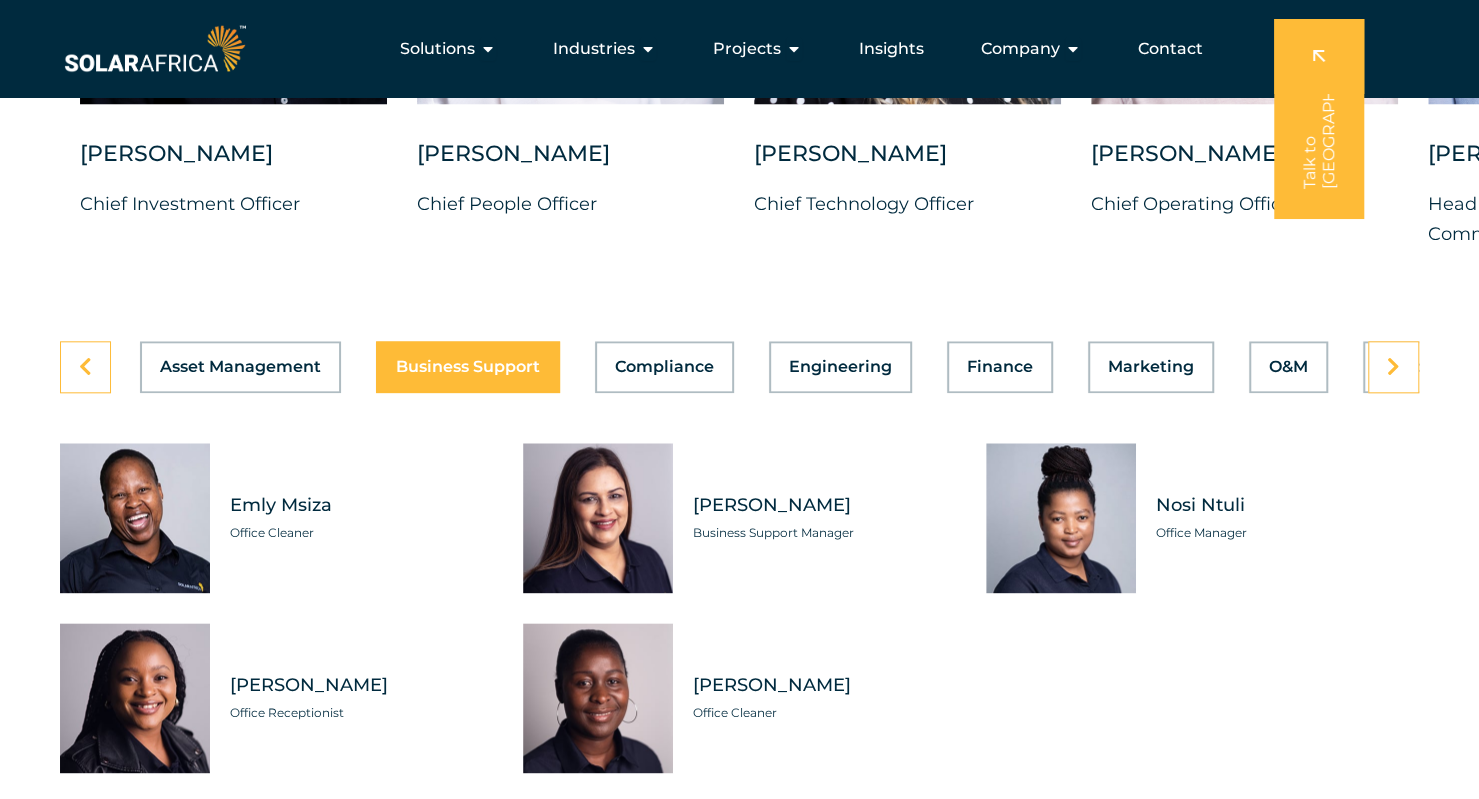 scroll, scrollTop: 5516, scrollLeft: 0, axis: vertical 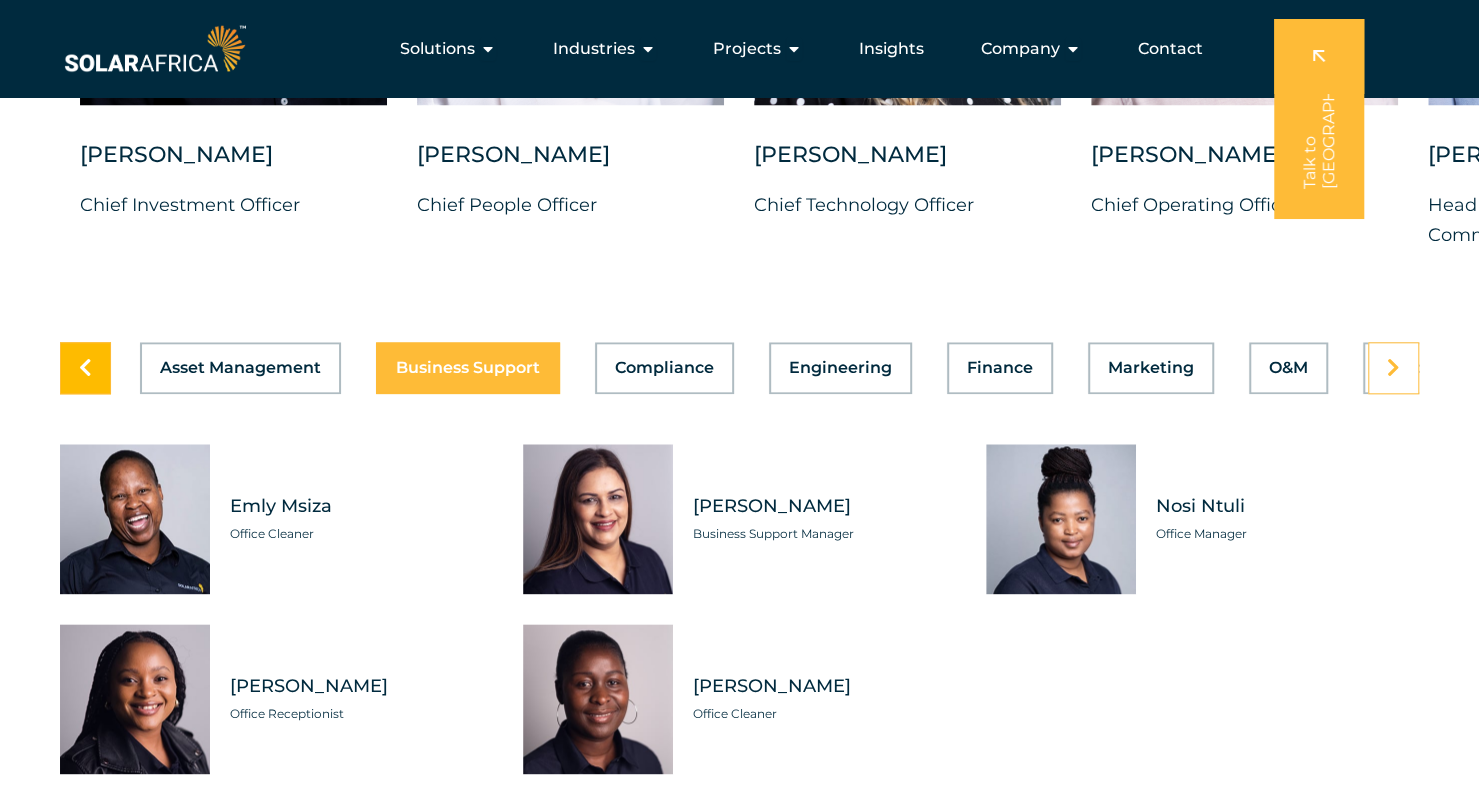click at bounding box center (85, 368) 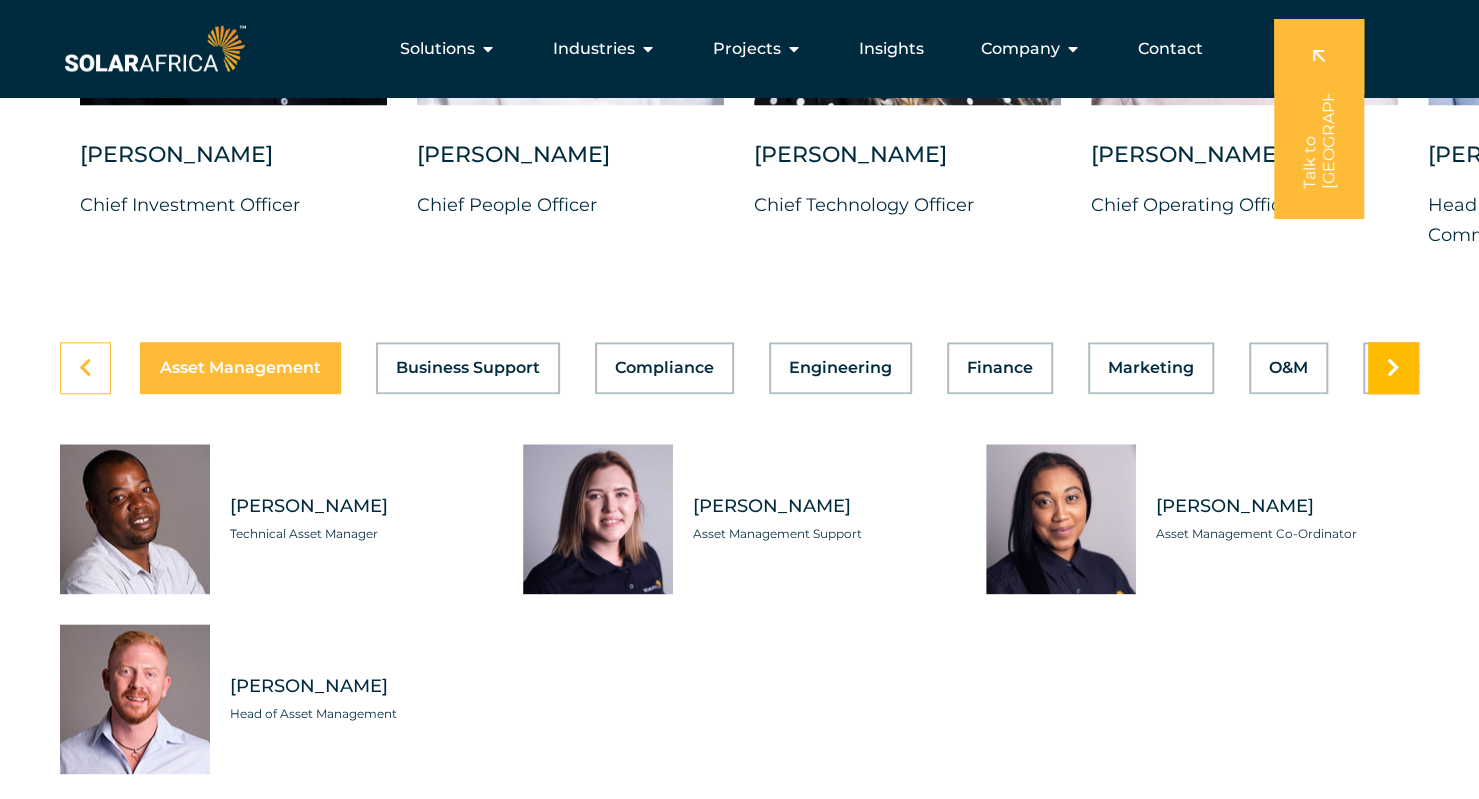 click at bounding box center [1393, 368] 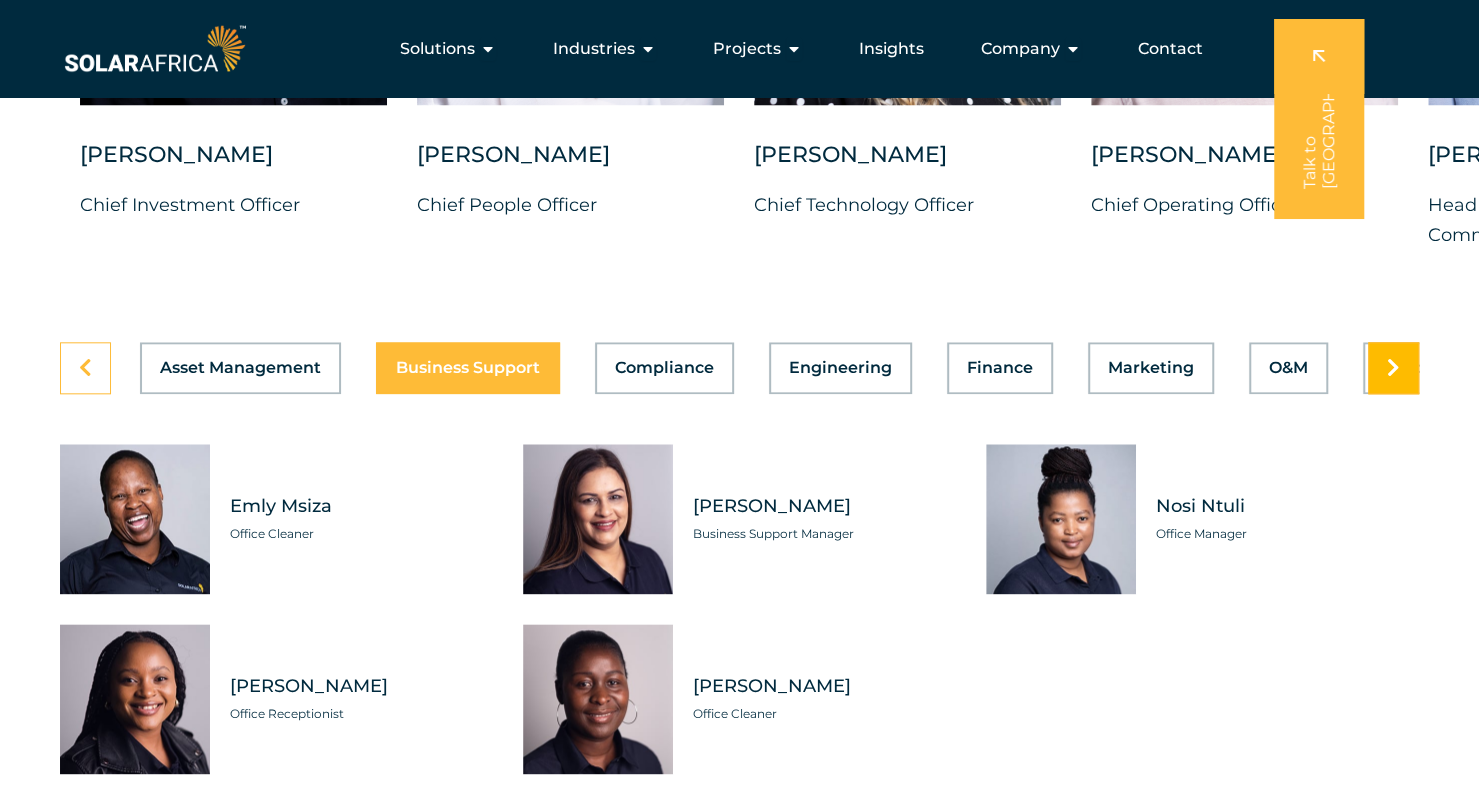 click at bounding box center (1393, 368) 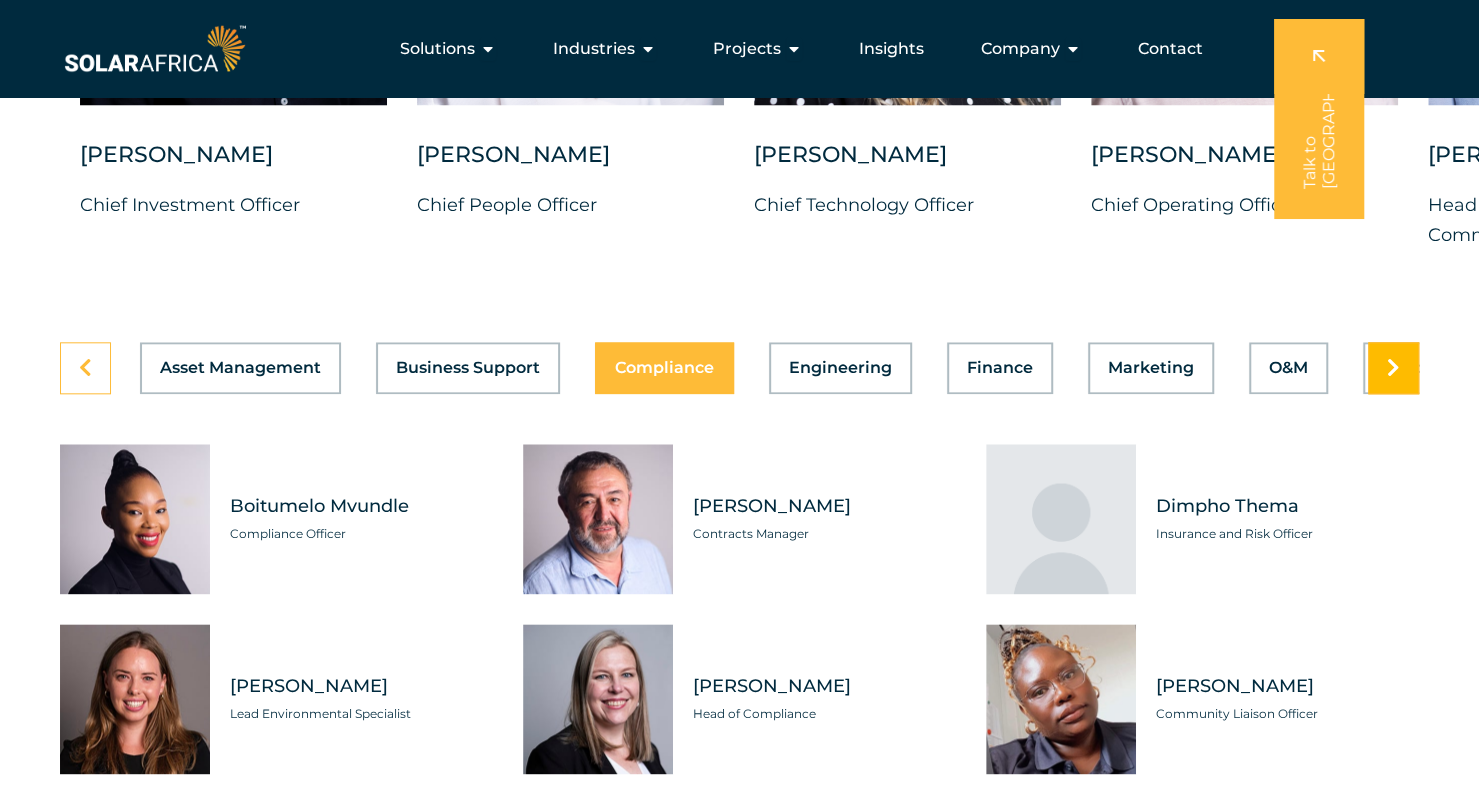 click at bounding box center [1393, 368] 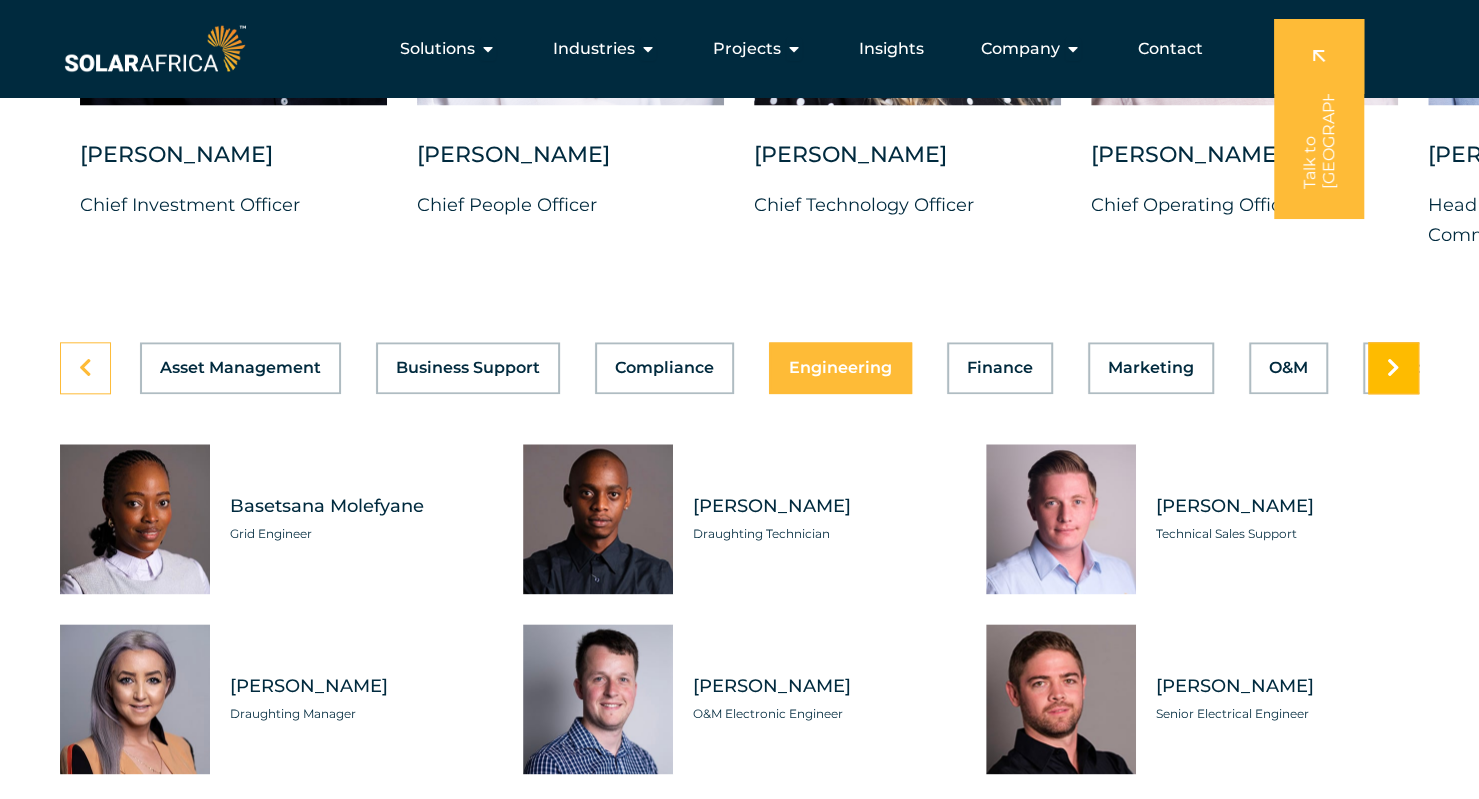 click at bounding box center (1393, 368) 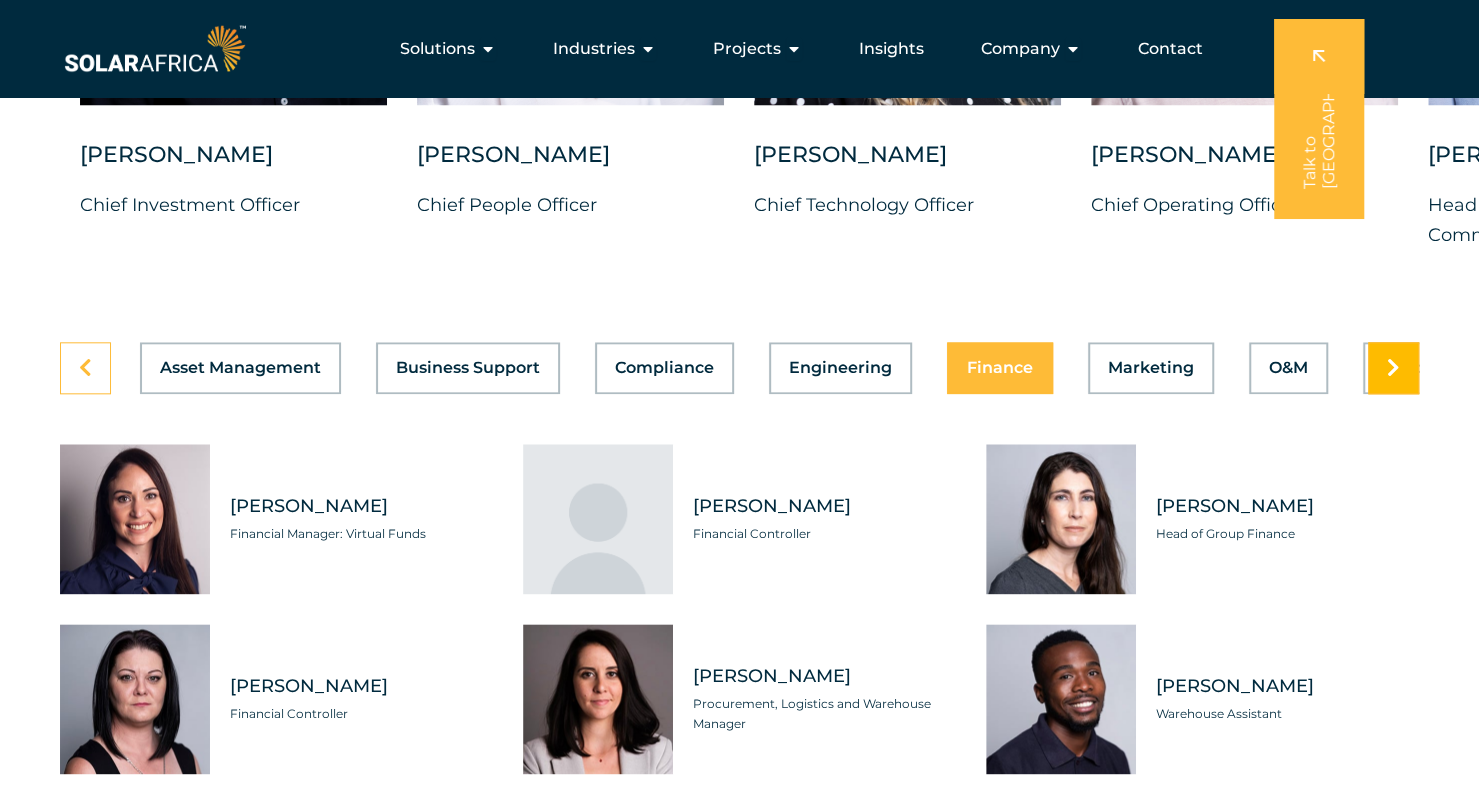 click at bounding box center [1393, 368] 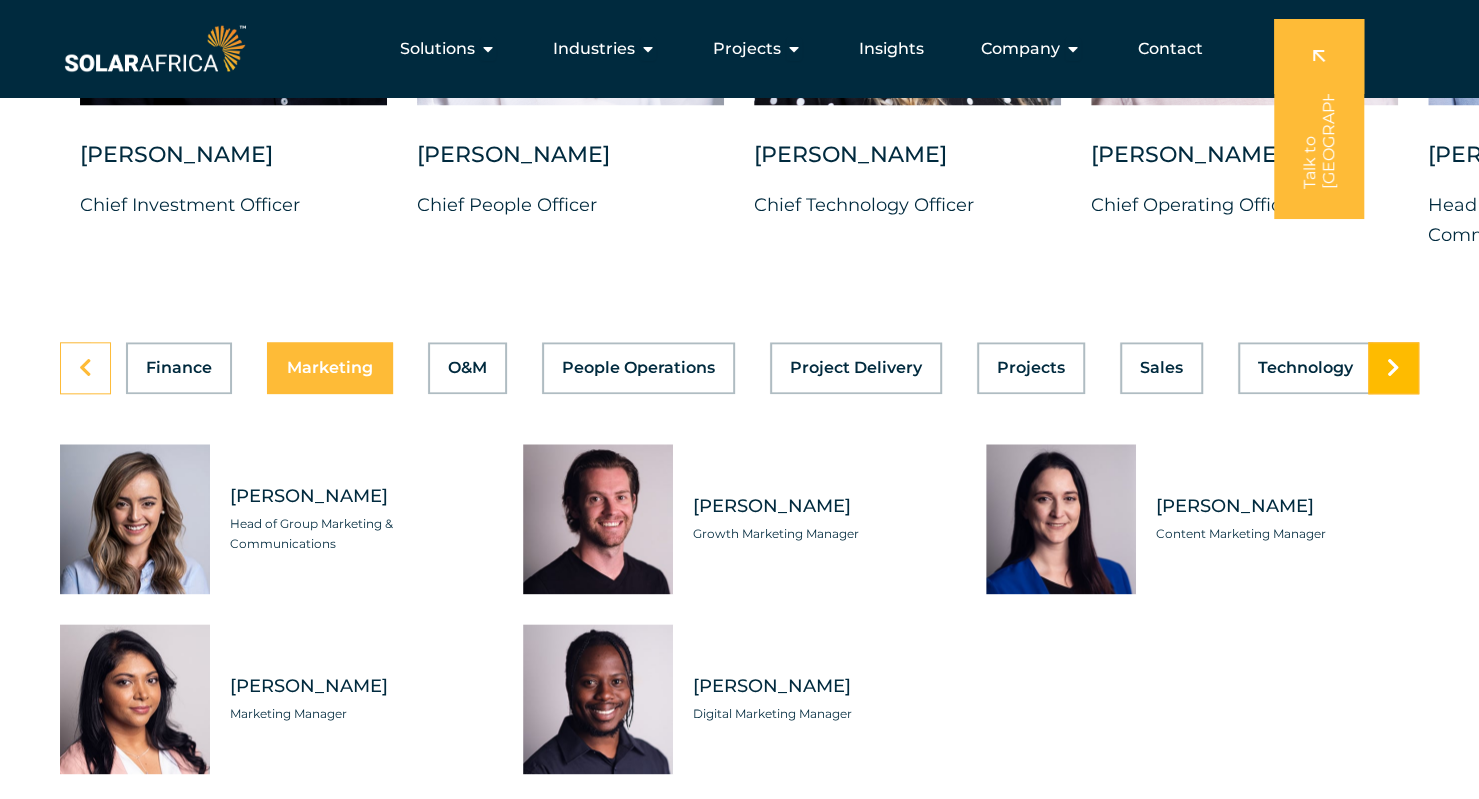 scroll, scrollTop: 0, scrollLeft: 851, axis: horizontal 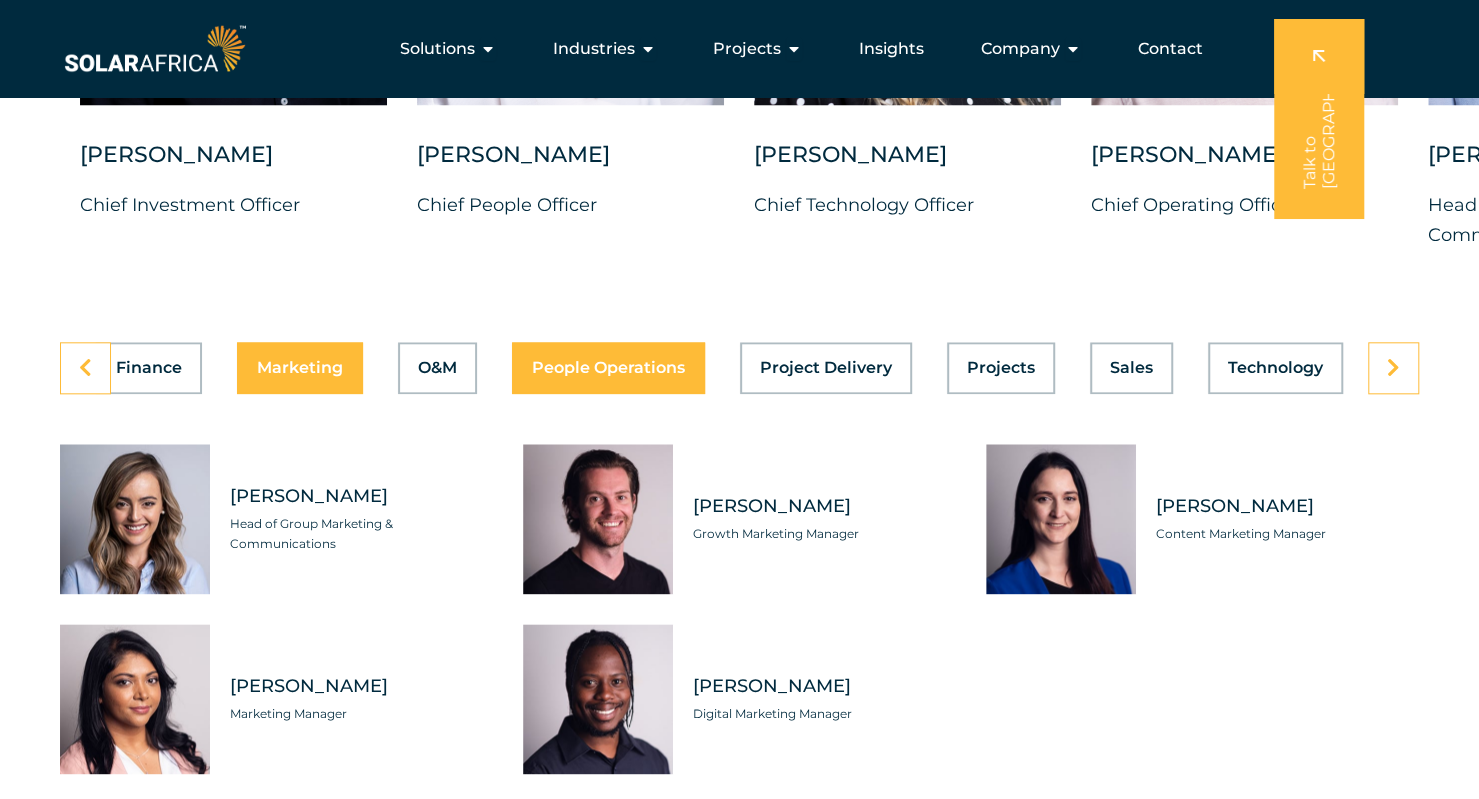 click on "People Operations" at bounding box center [608, 368] 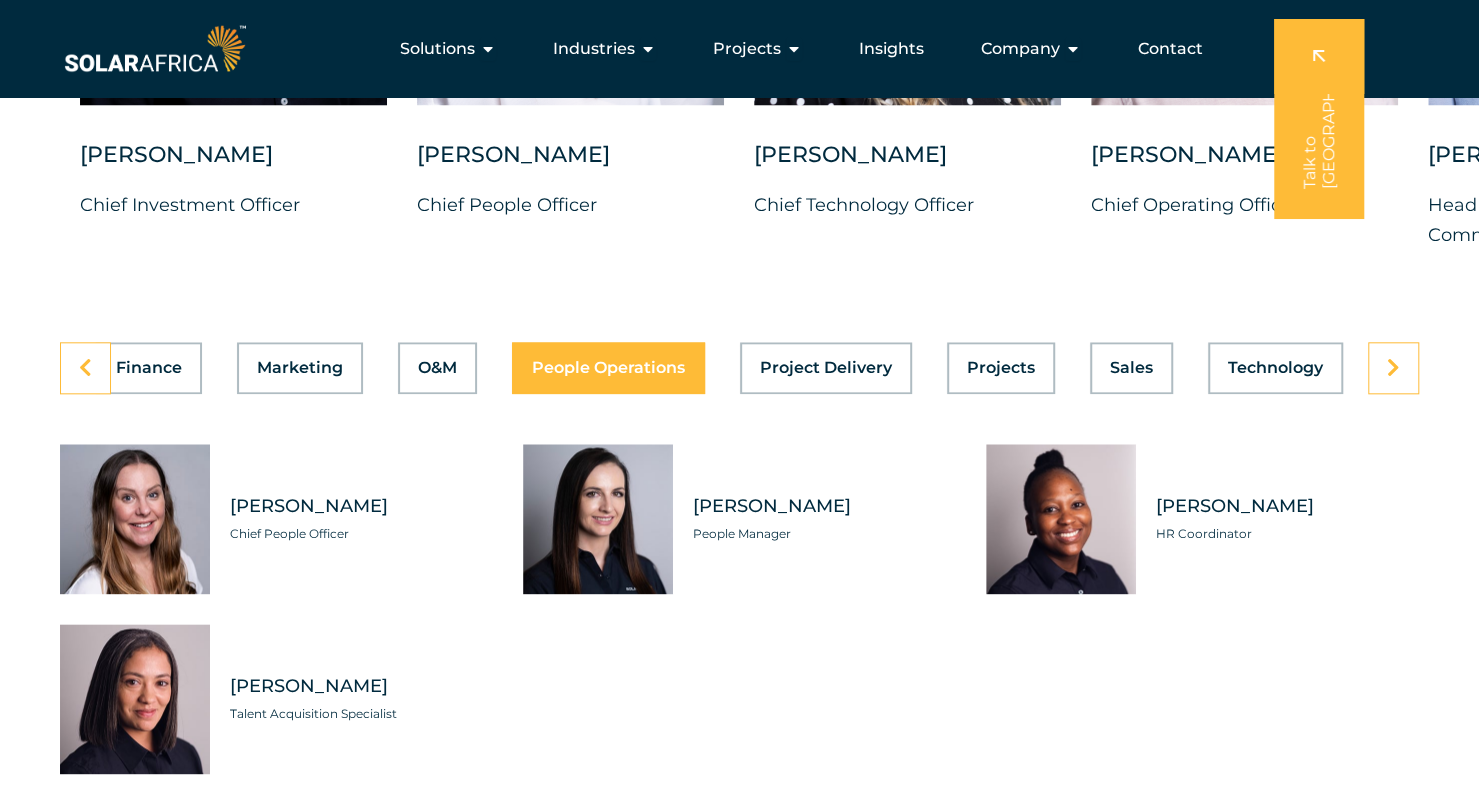 scroll, scrollTop: 0, scrollLeft: 851, axis: horizontal 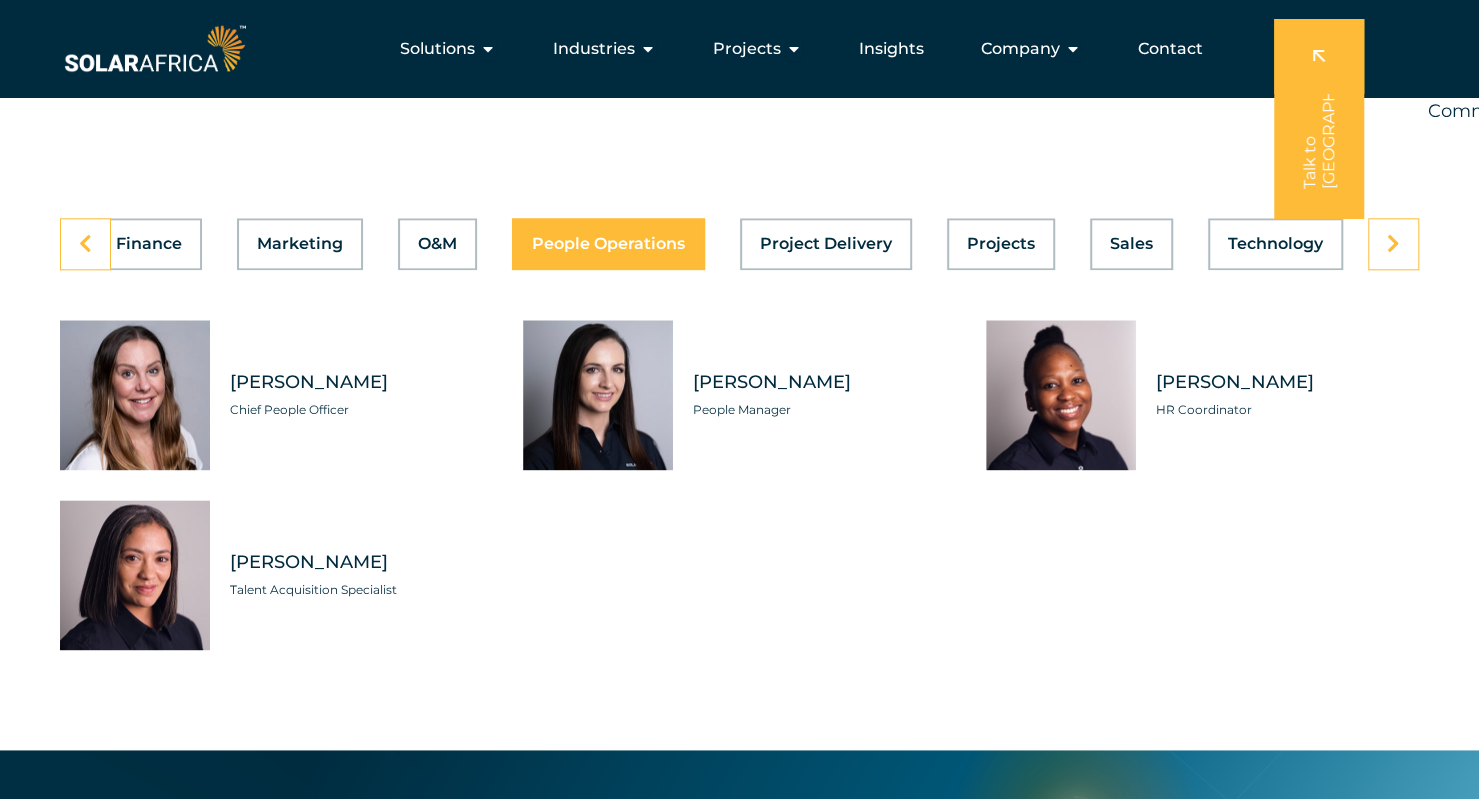 drag, startPoint x: 410, startPoint y: 573, endPoint x: 232, endPoint y: 573, distance: 178 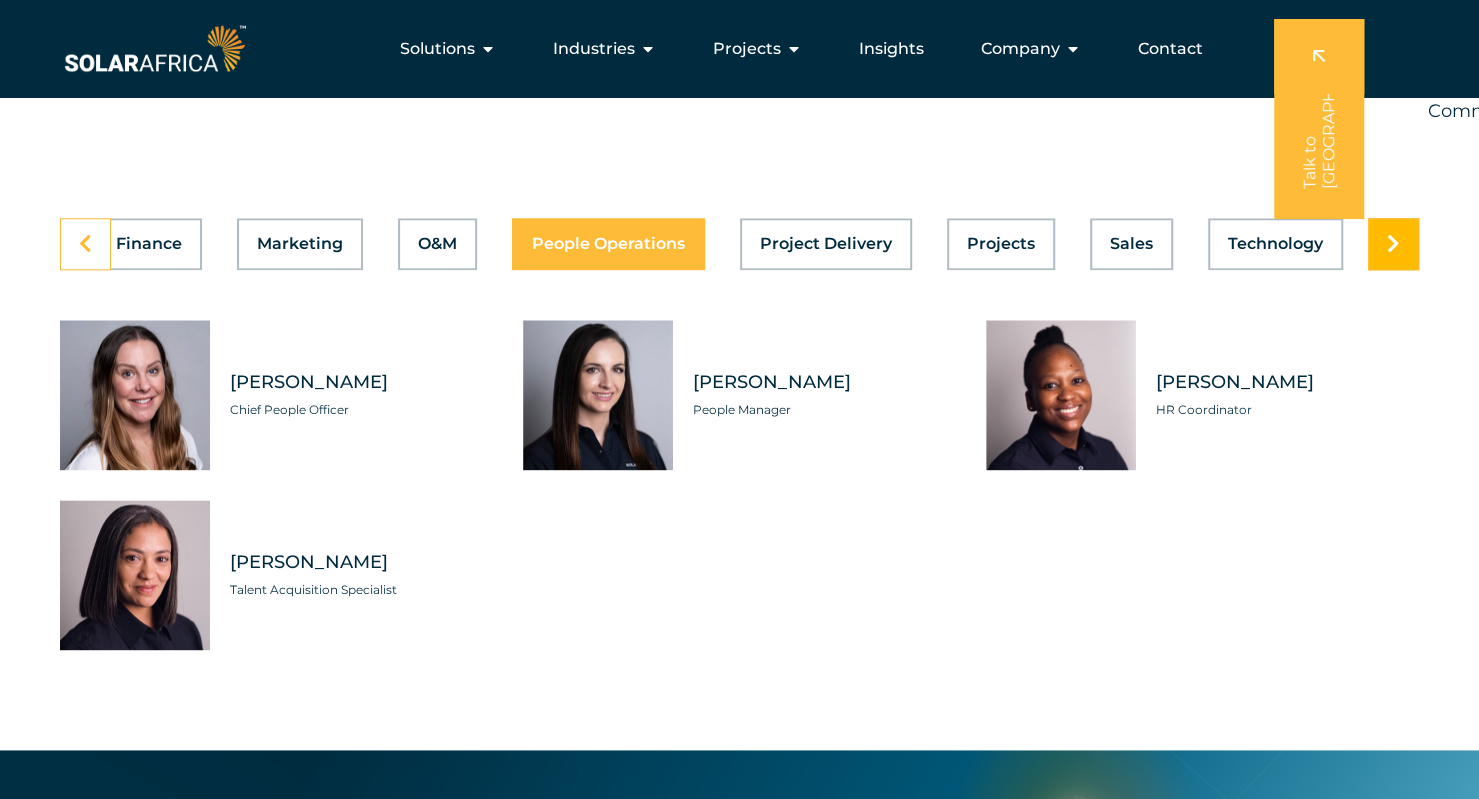 click at bounding box center [1393, 244] 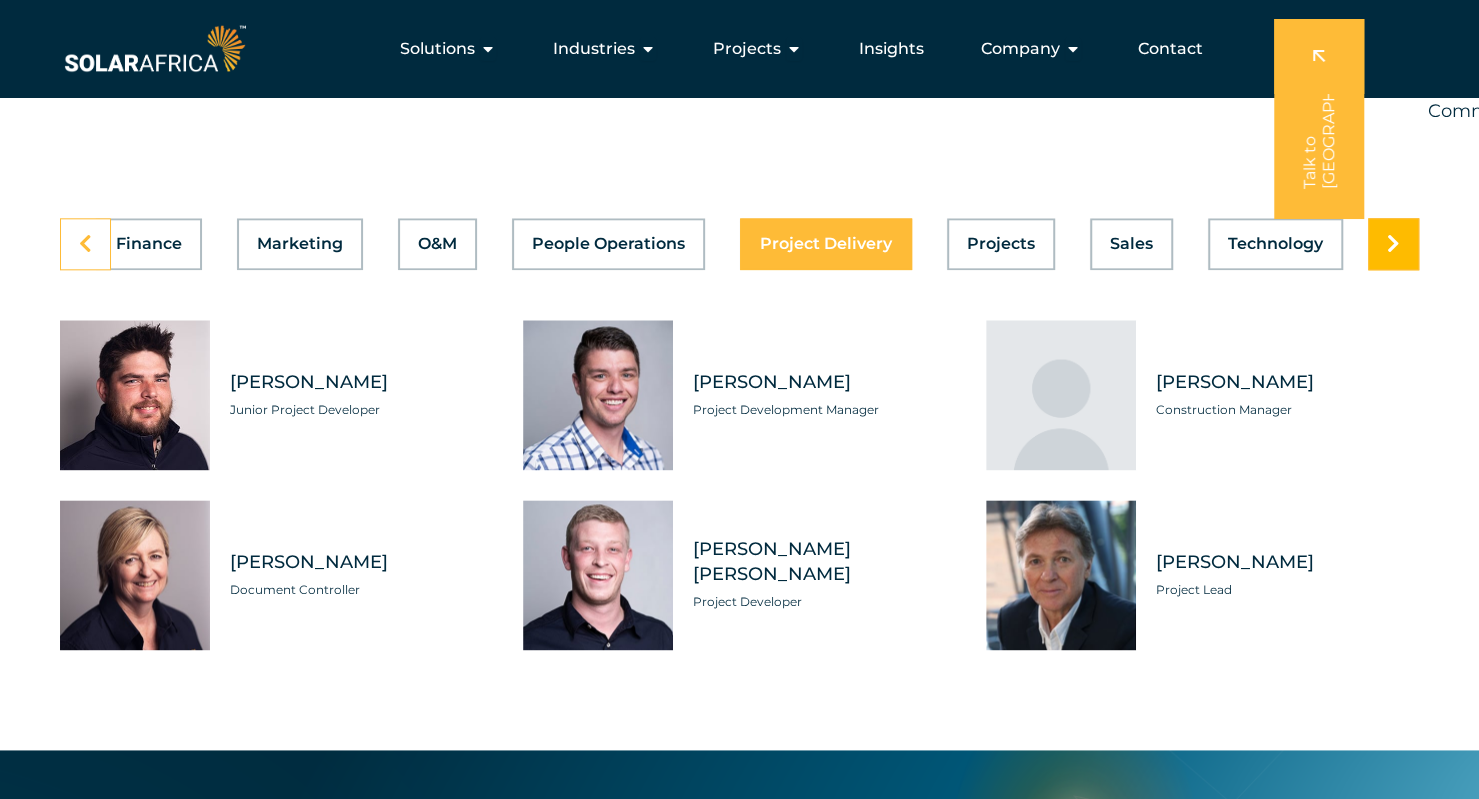 scroll, scrollTop: 0, scrollLeft: 851, axis: horizontal 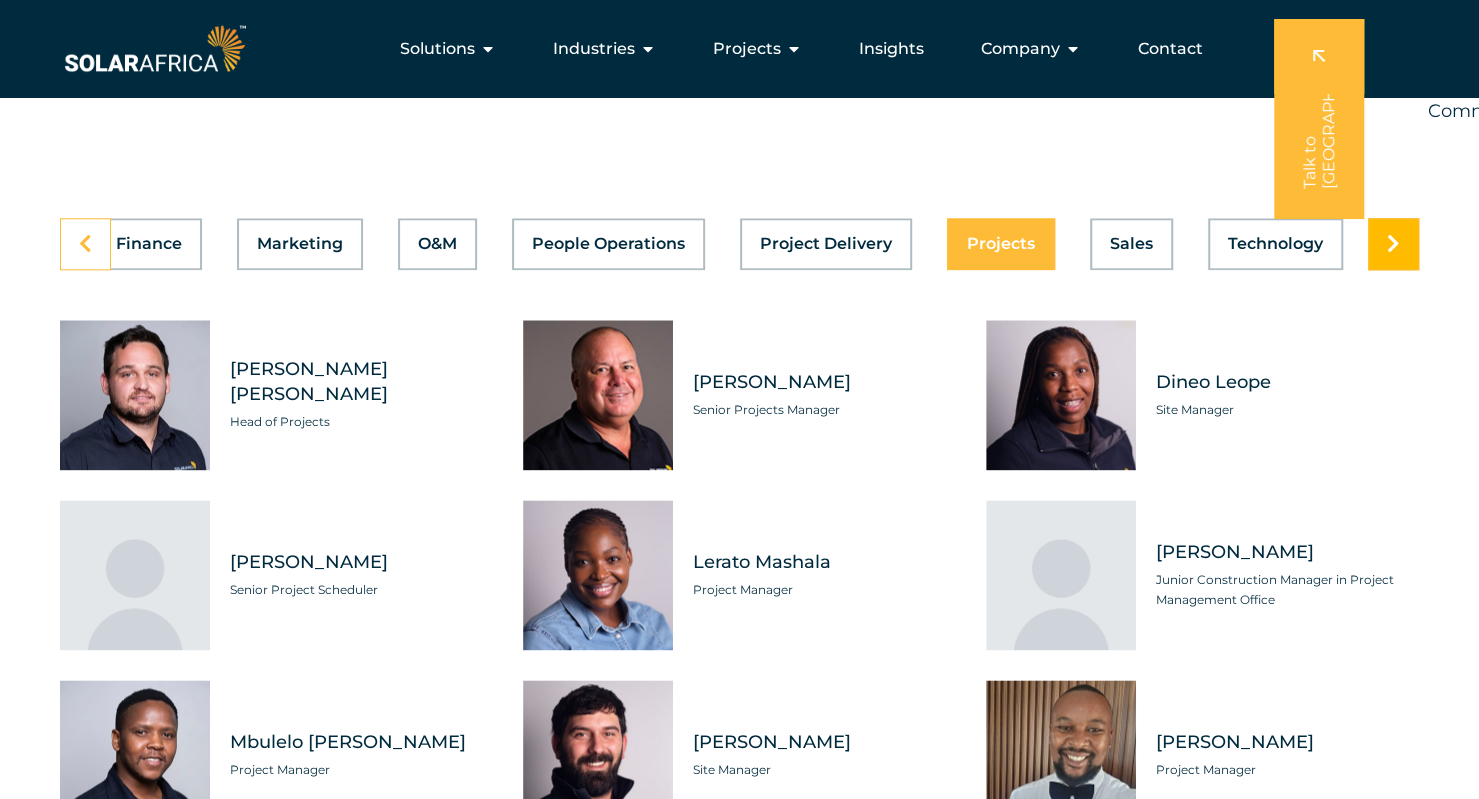 click at bounding box center (1393, 244) 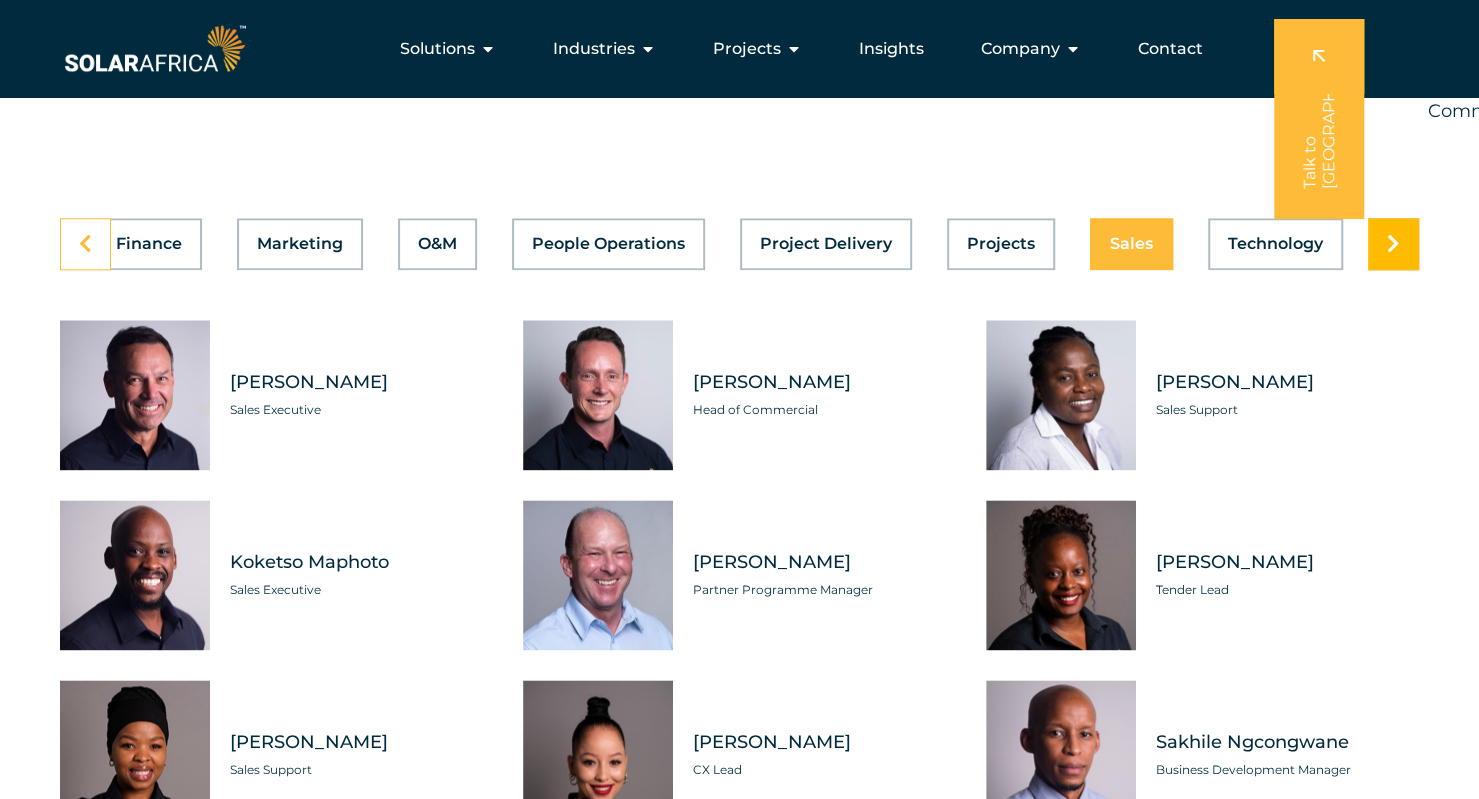 scroll, scrollTop: 0, scrollLeft: 851, axis: horizontal 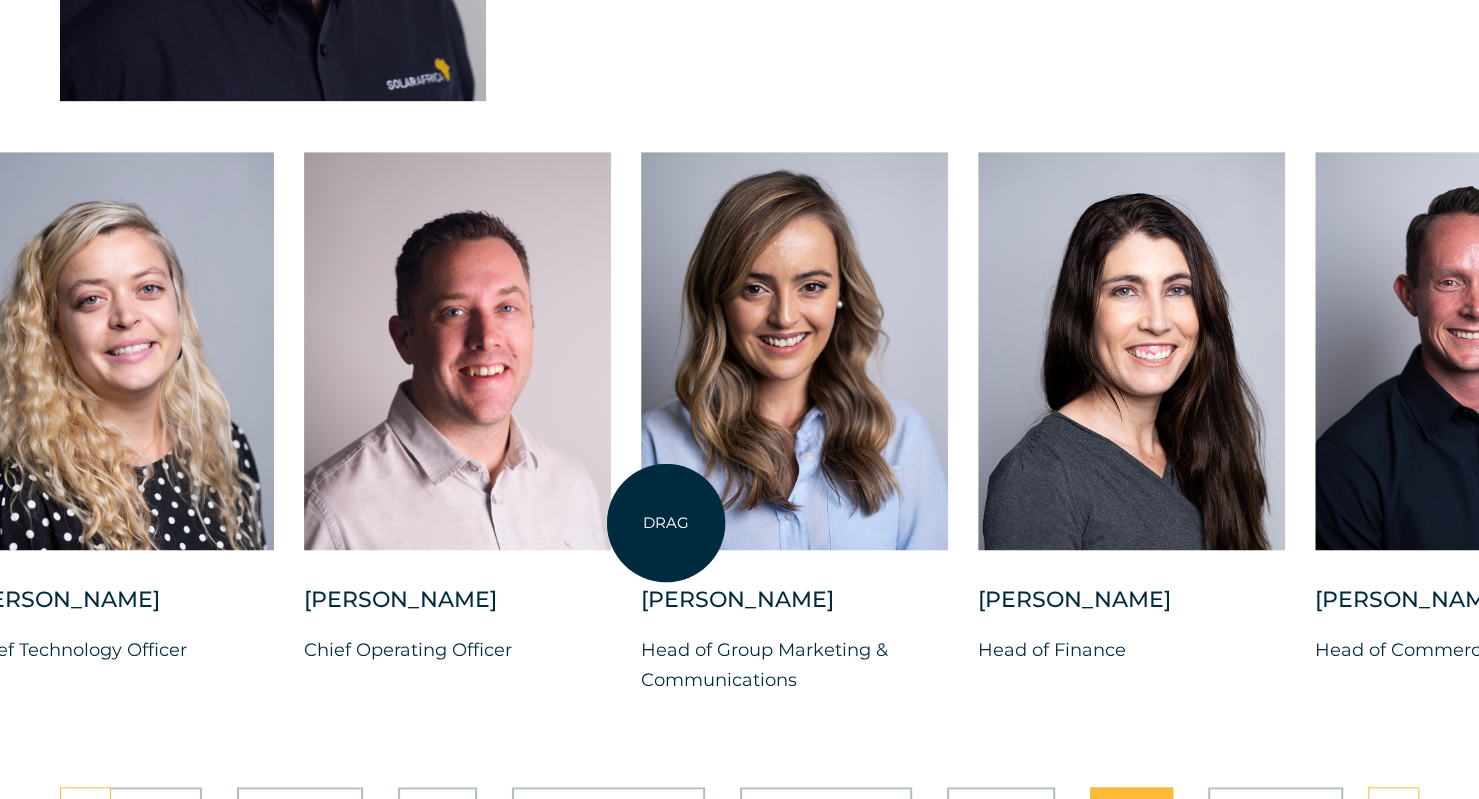 drag, startPoint x: 1453, startPoint y: 422, endPoint x: 666, endPoint y: 523, distance: 793.45447 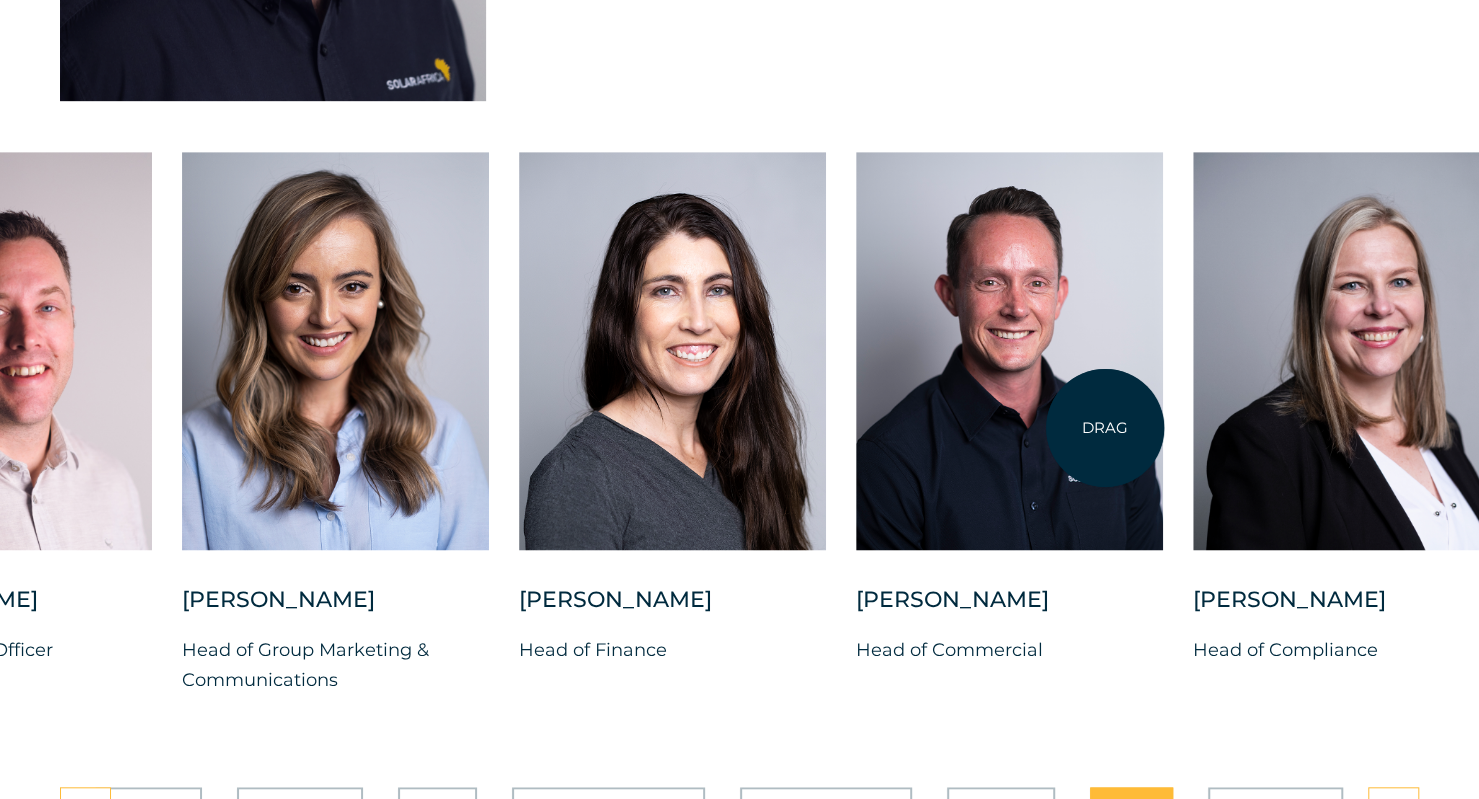 drag, startPoint x: 1340, startPoint y: 371, endPoint x: 1105, endPoint y: 428, distance: 241.81398 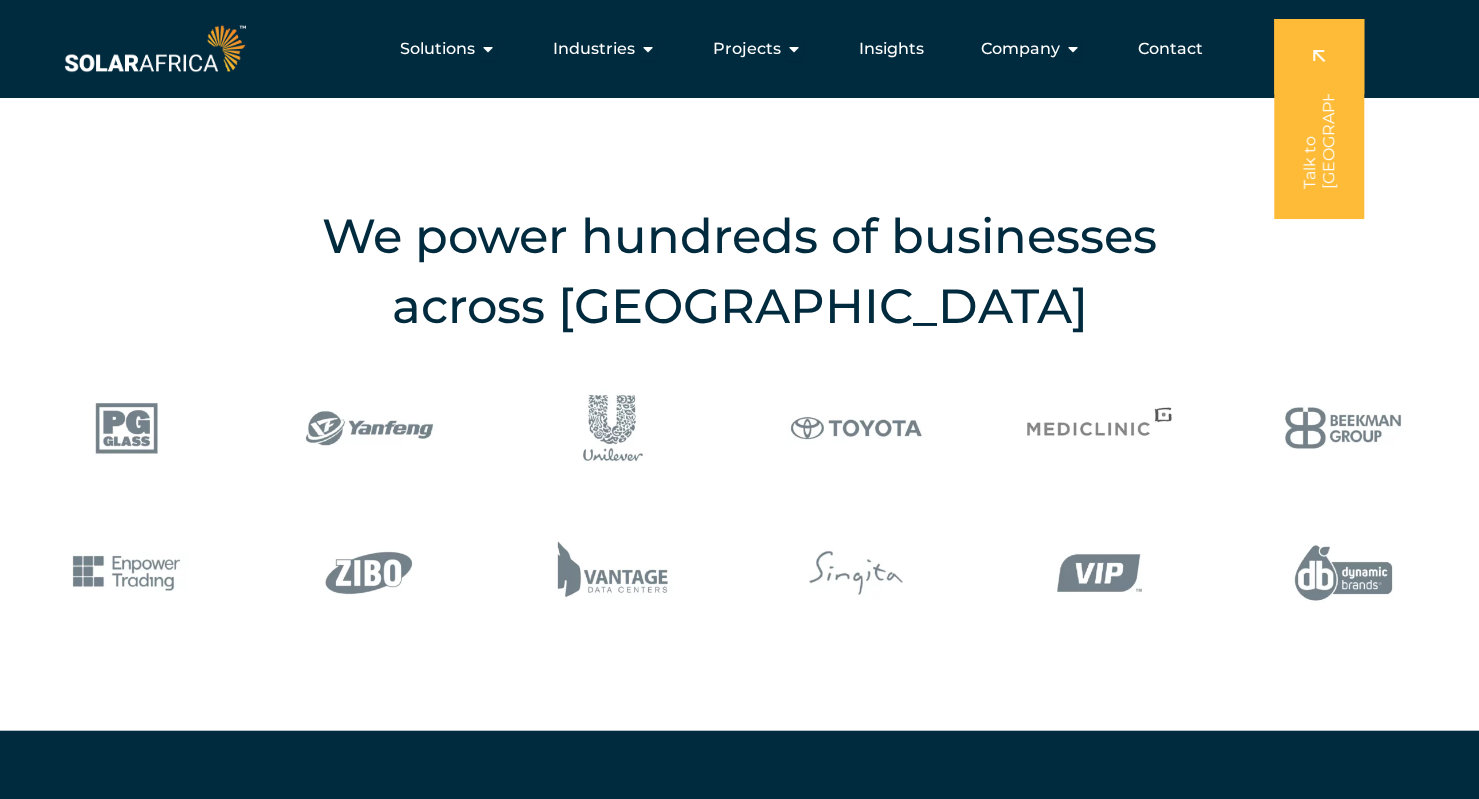 scroll, scrollTop: 2247, scrollLeft: 0, axis: vertical 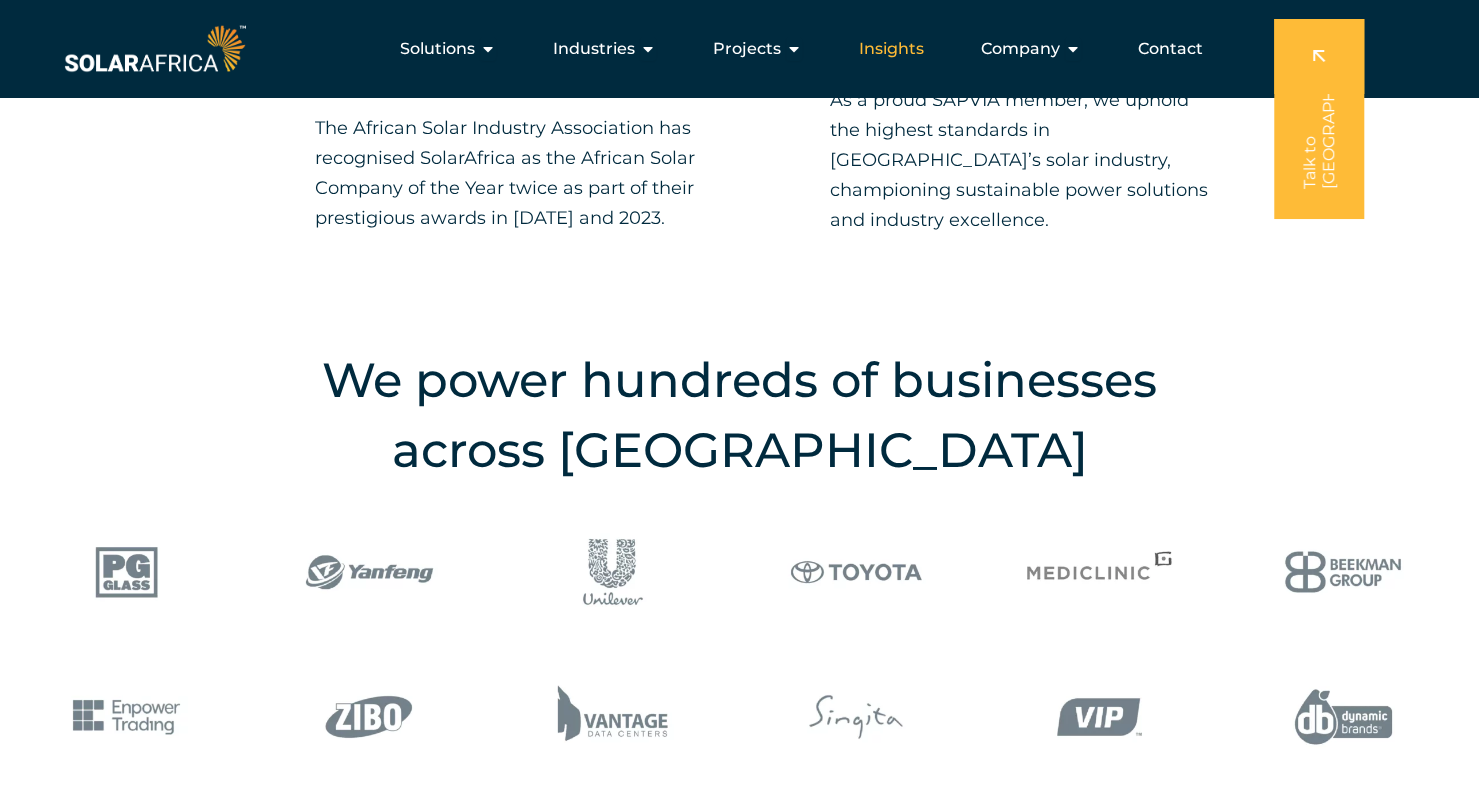 click on "Insights" at bounding box center [891, 49] 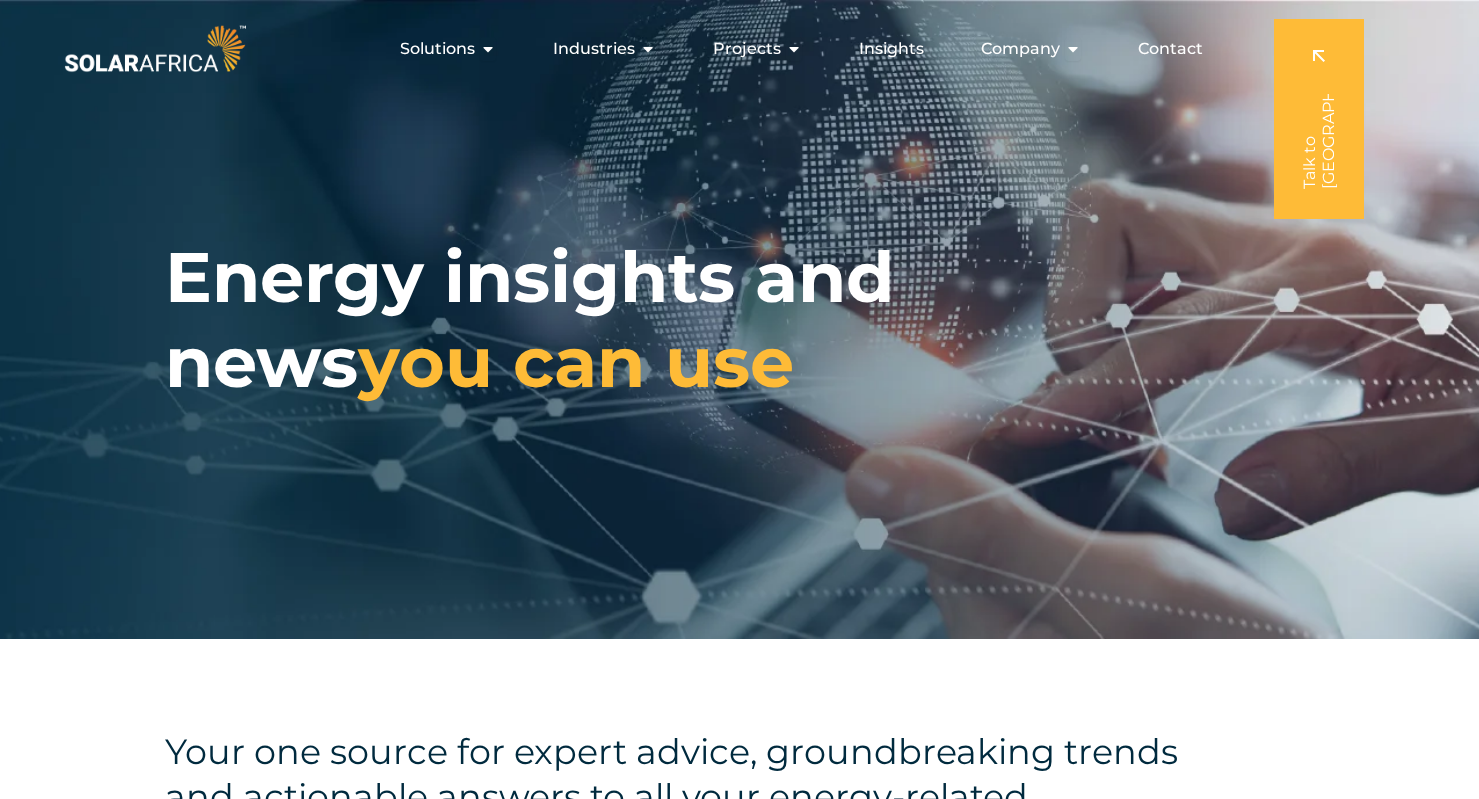 scroll, scrollTop: 0, scrollLeft: 0, axis: both 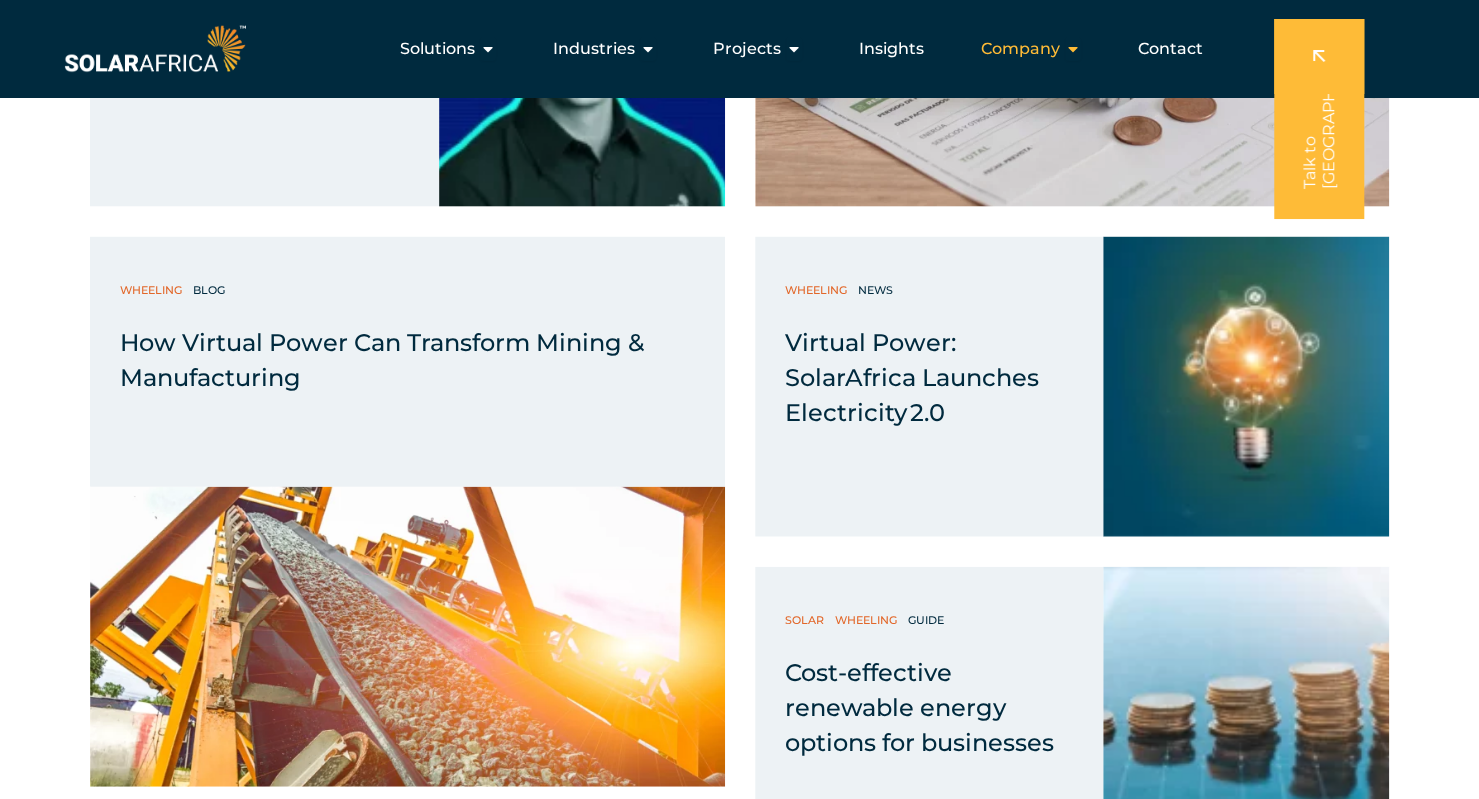 click 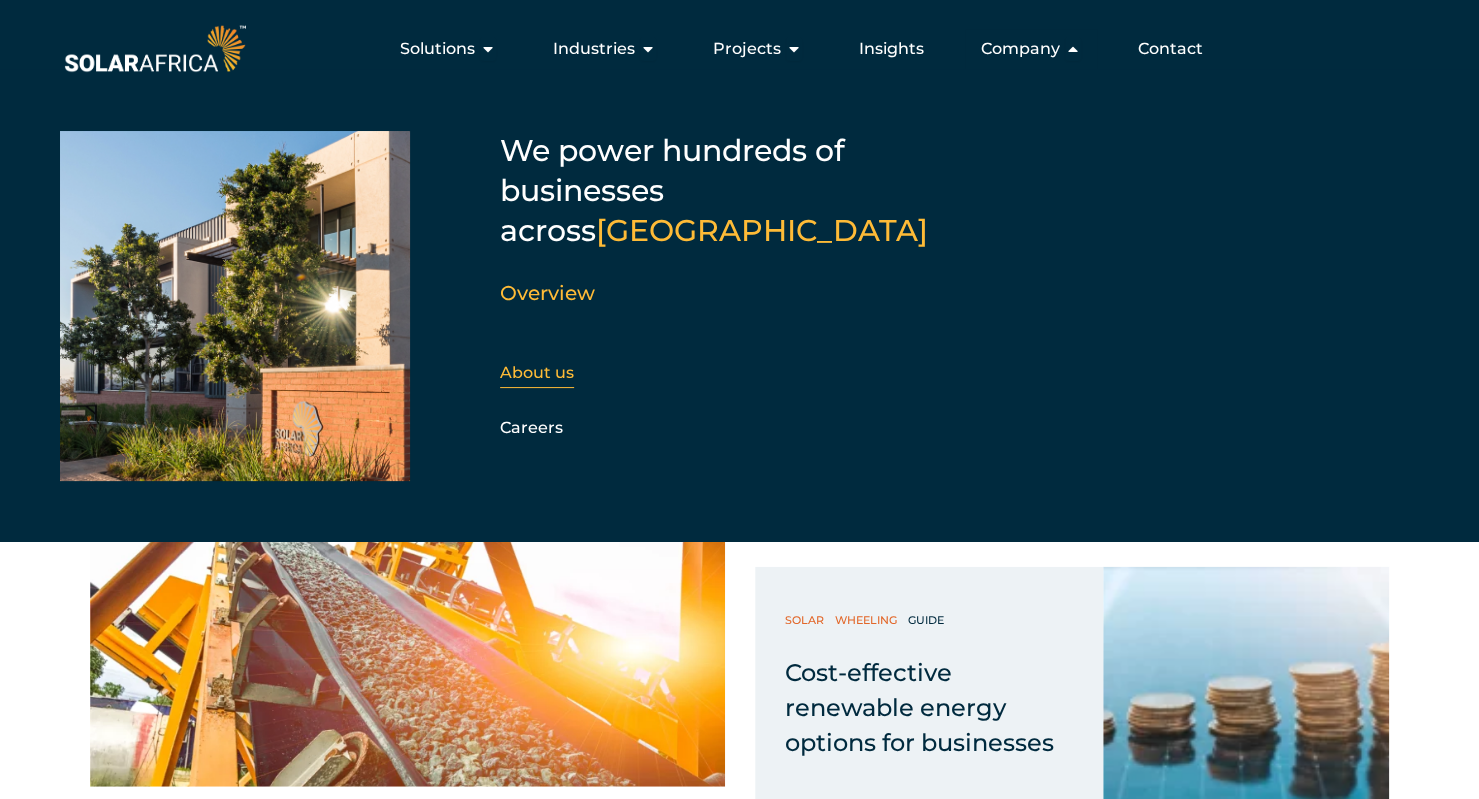 click on "About us" 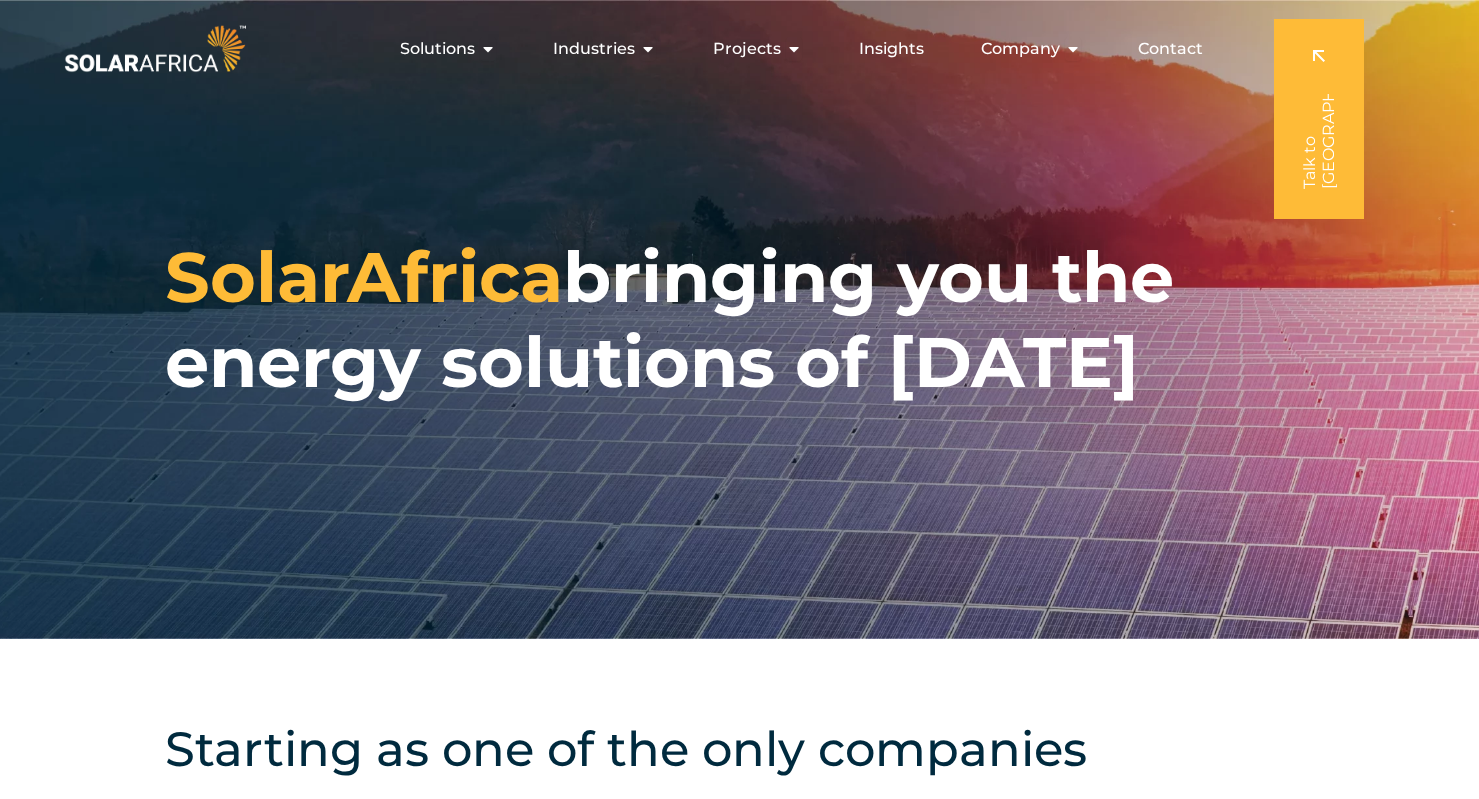 scroll, scrollTop: 0, scrollLeft: 0, axis: both 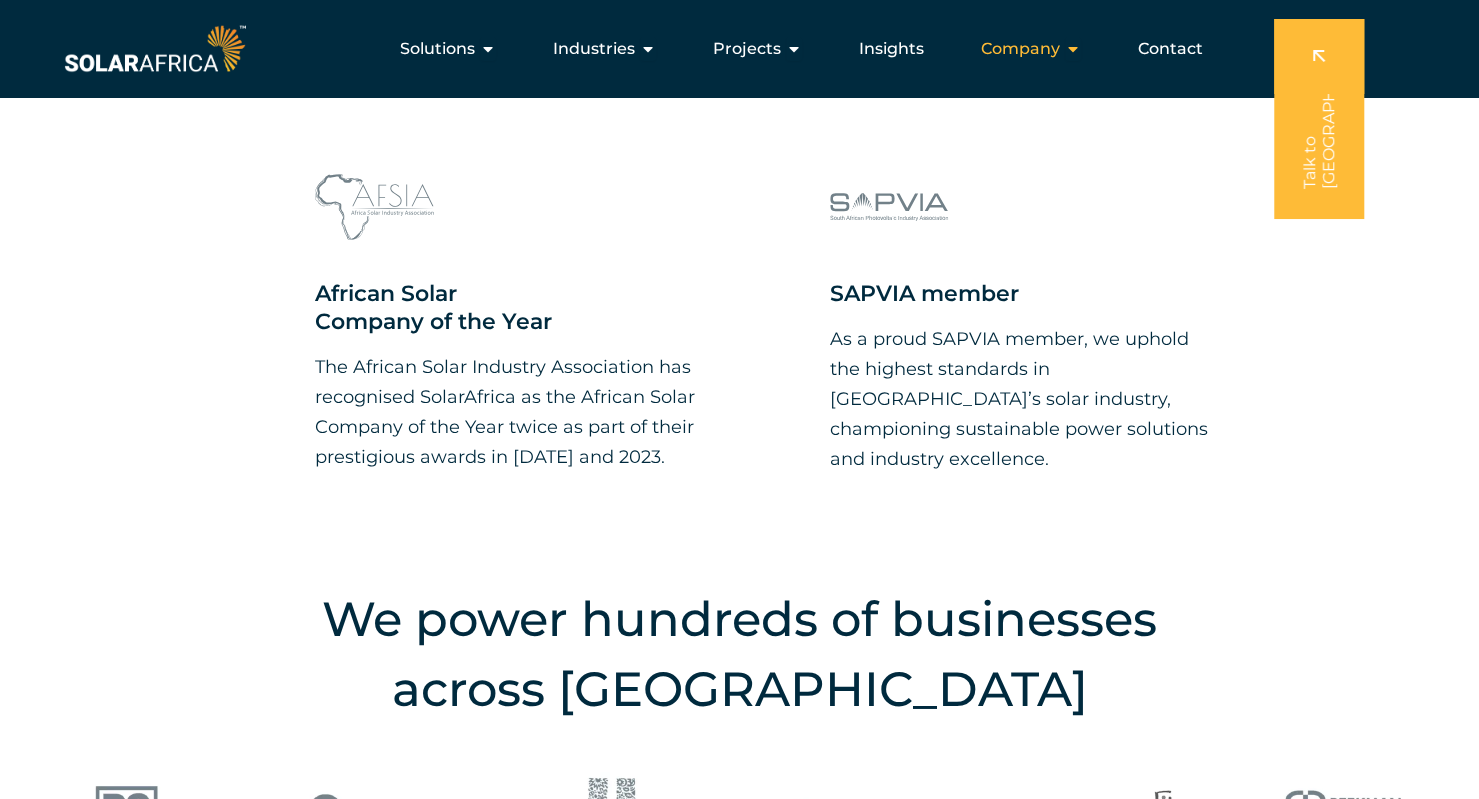 click at bounding box center (1073, 49) 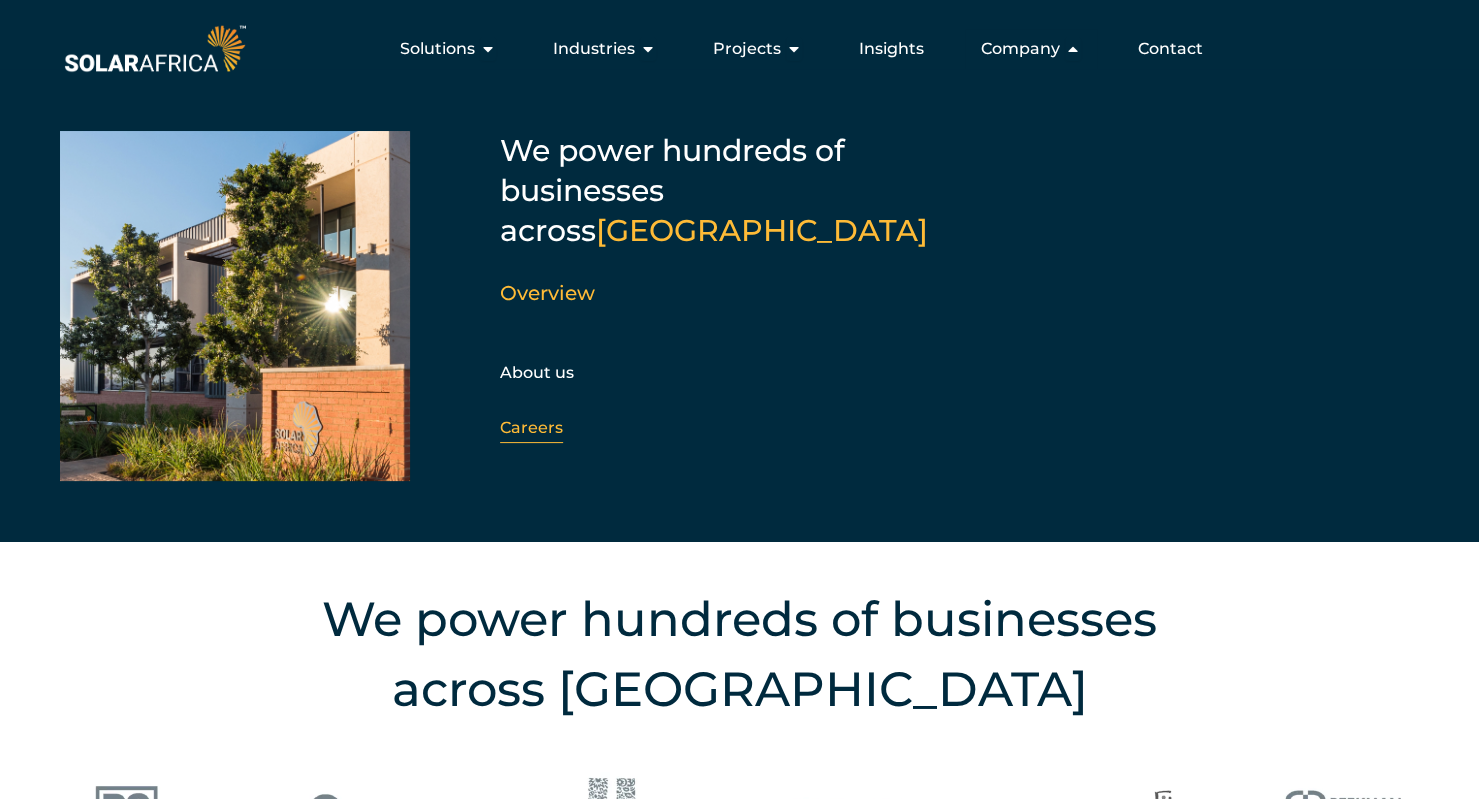 click on "Careers" at bounding box center [531, 427] 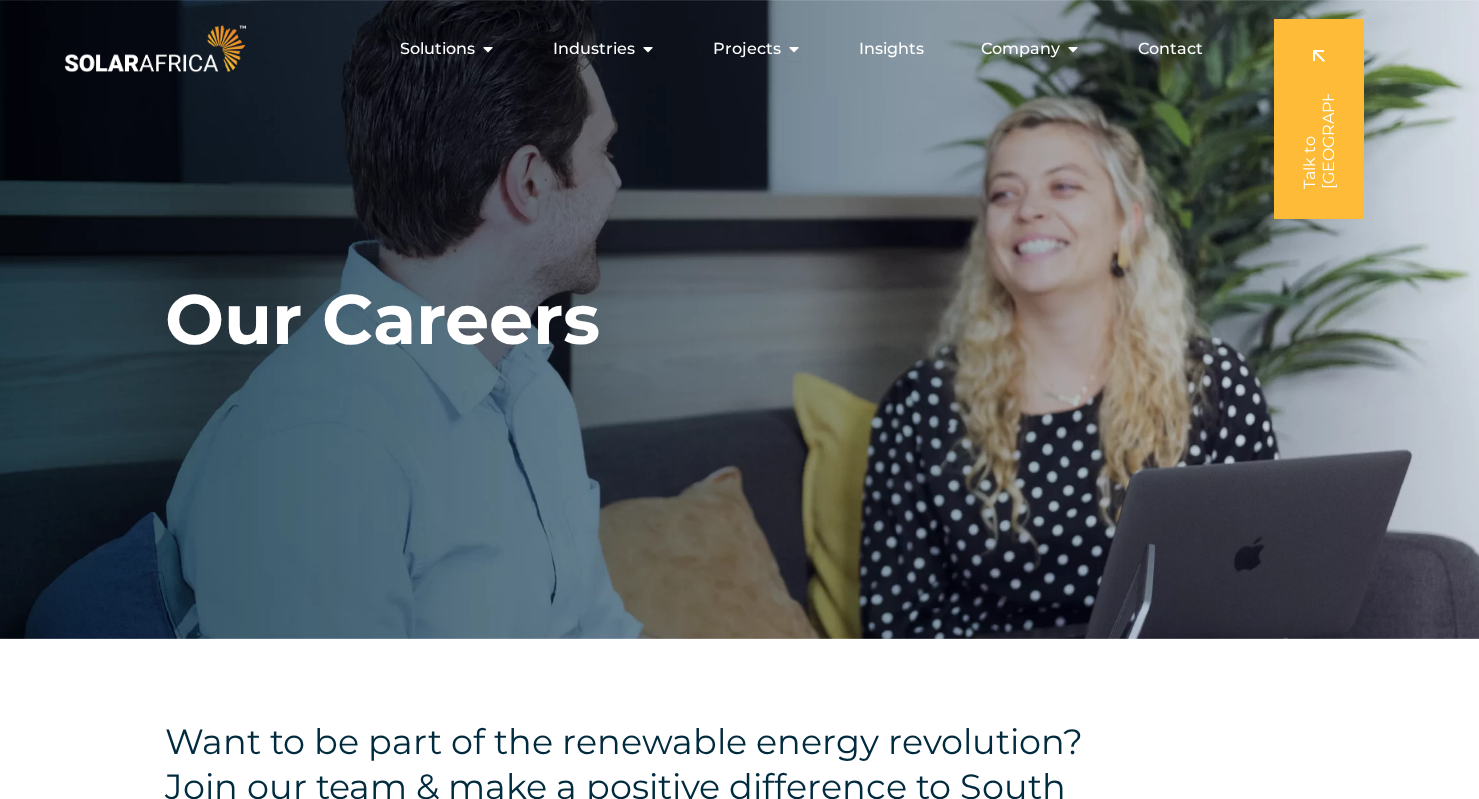 scroll, scrollTop: 0, scrollLeft: 0, axis: both 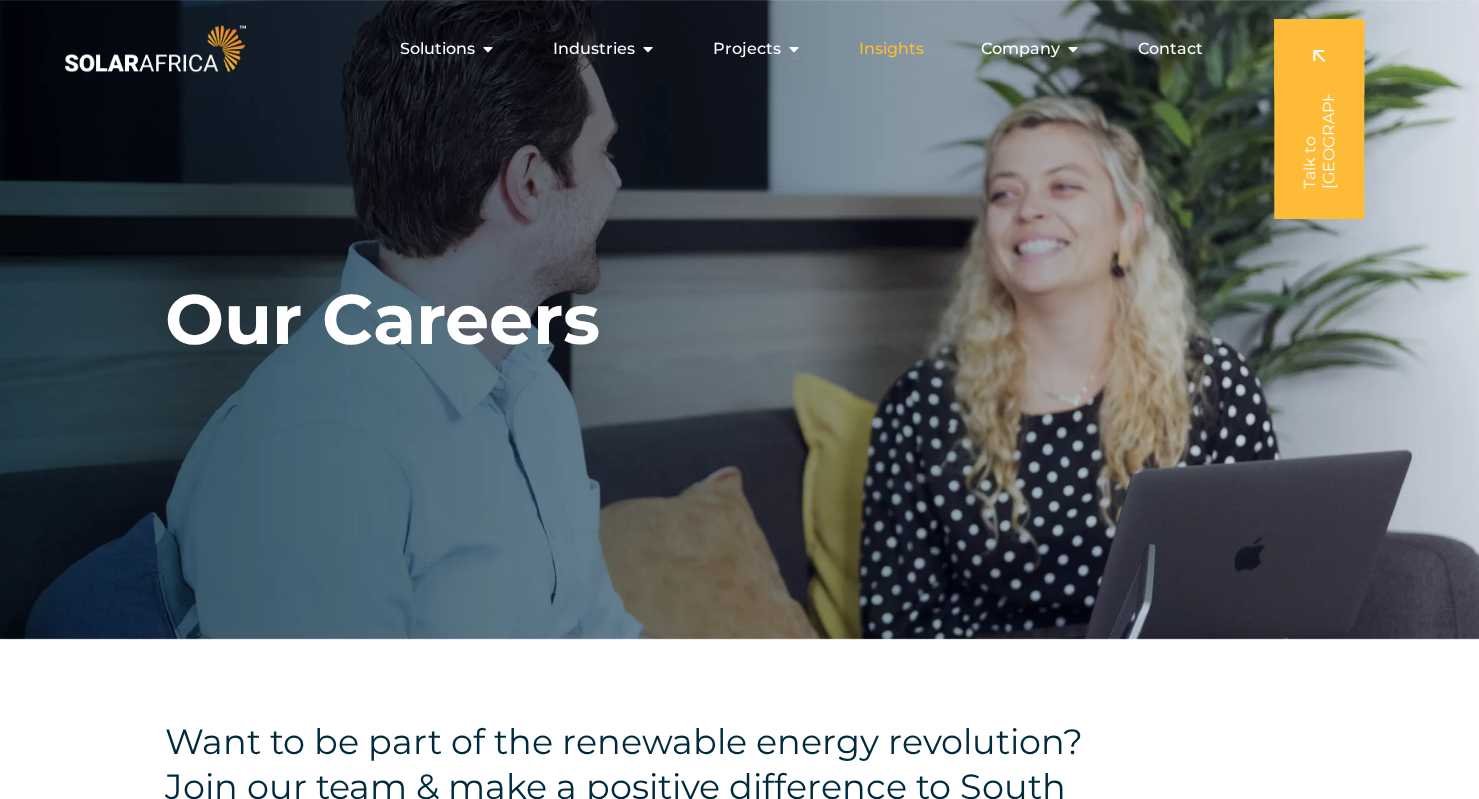 click on "Insights" at bounding box center (891, 49) 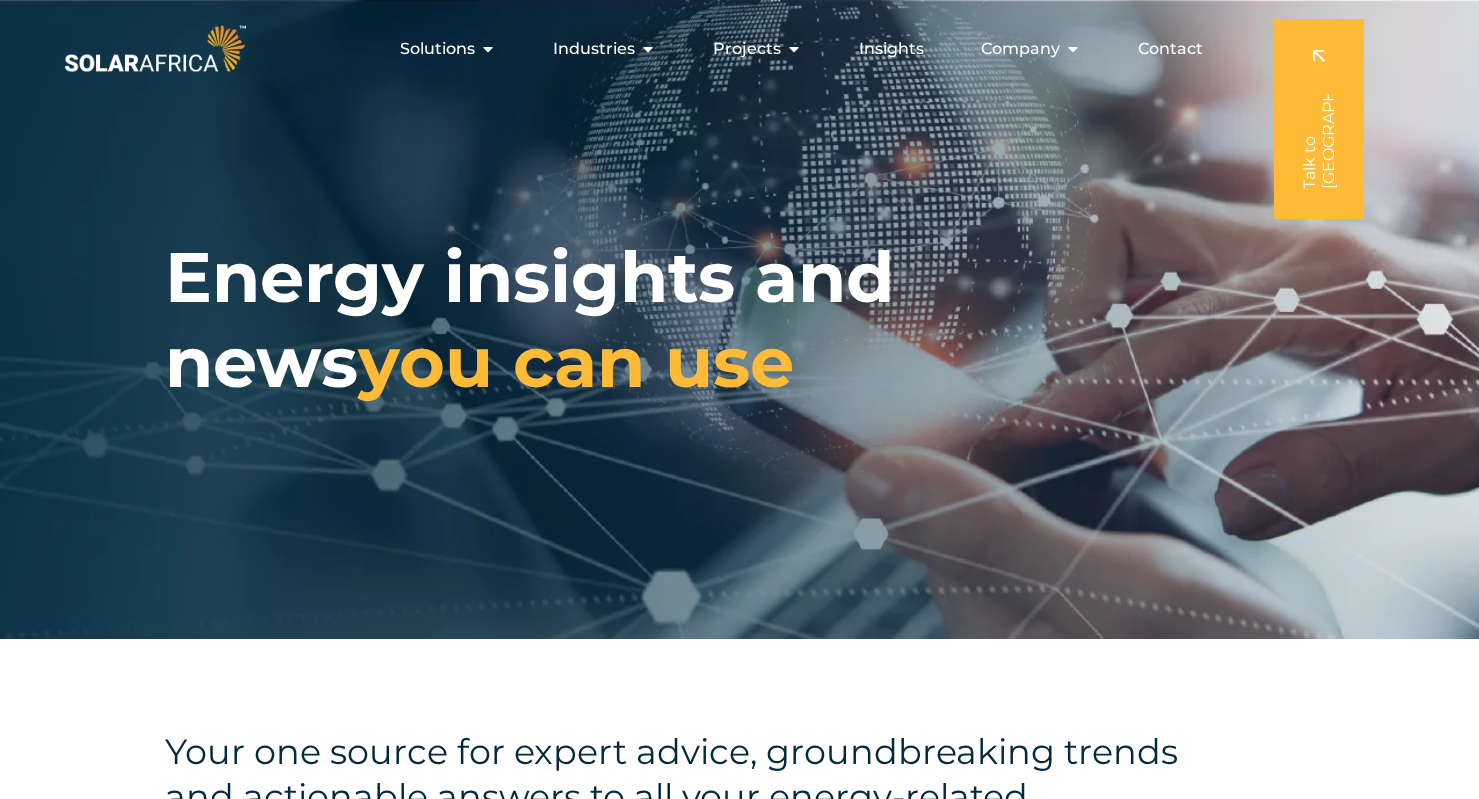 scroll, scrollTop: 0, scrollLeft: 0, axis: both 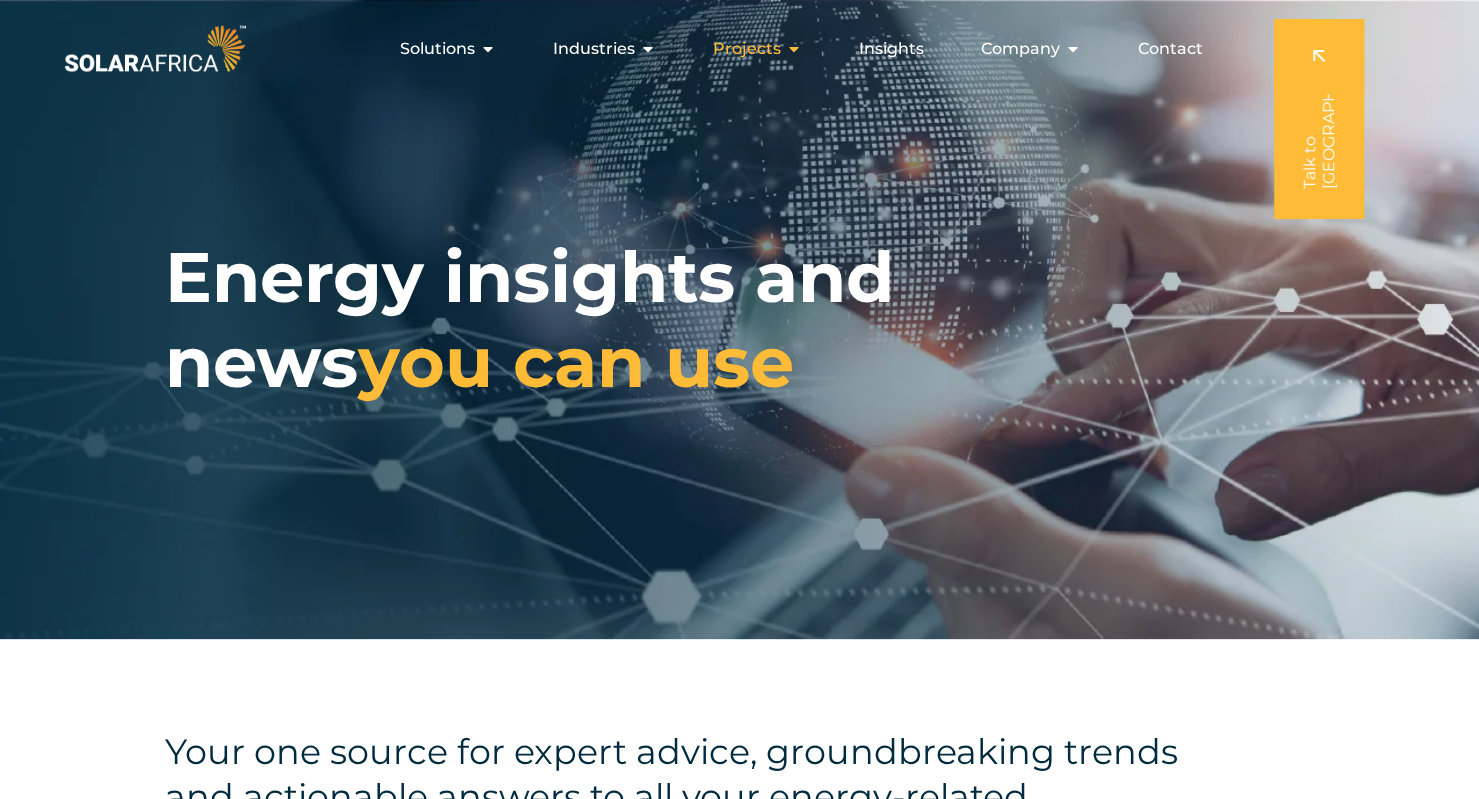 click on "Projects" at bounding box center [747, 49] 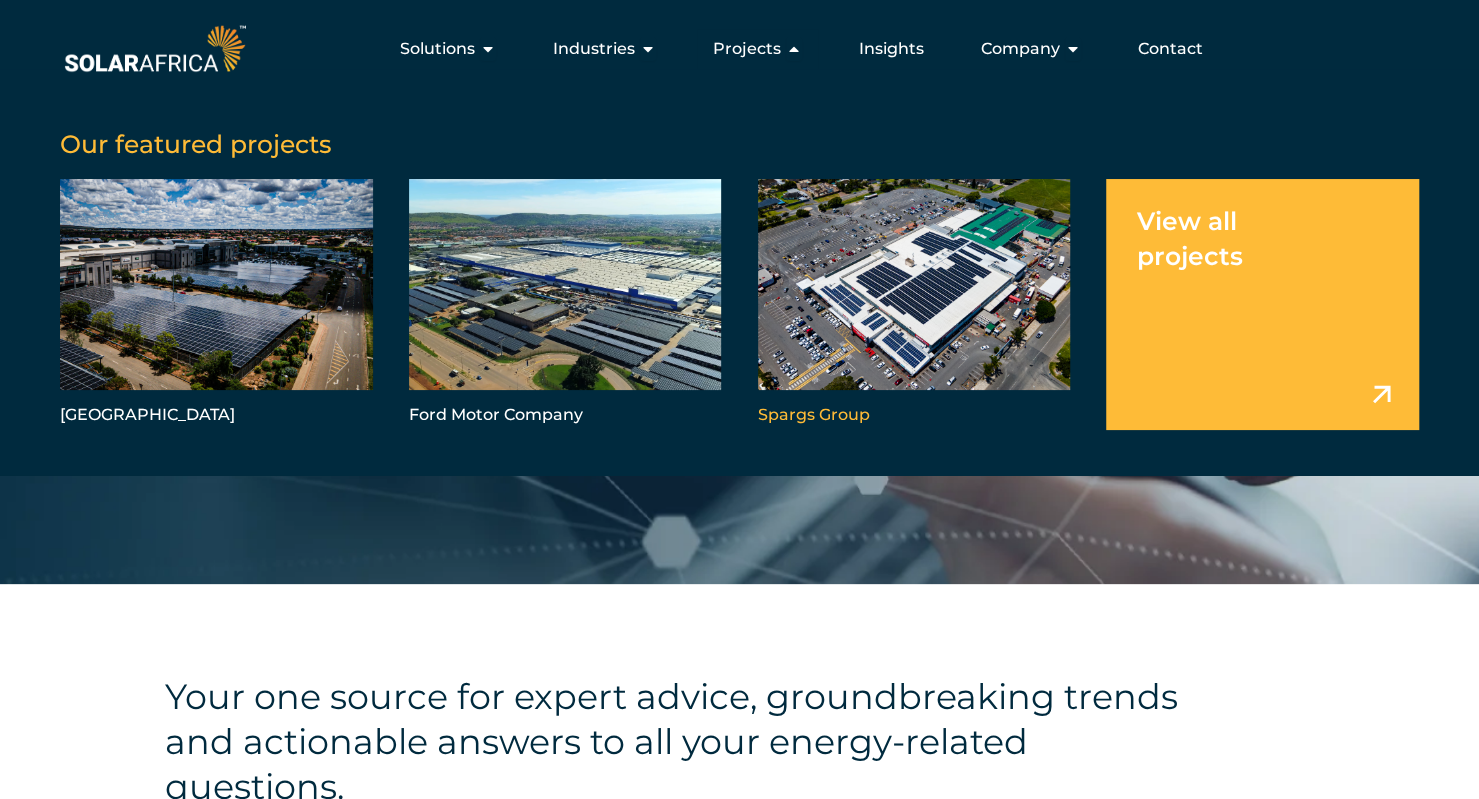 scroll, scrollTop: 0, scrollLeft: 0, axis: both 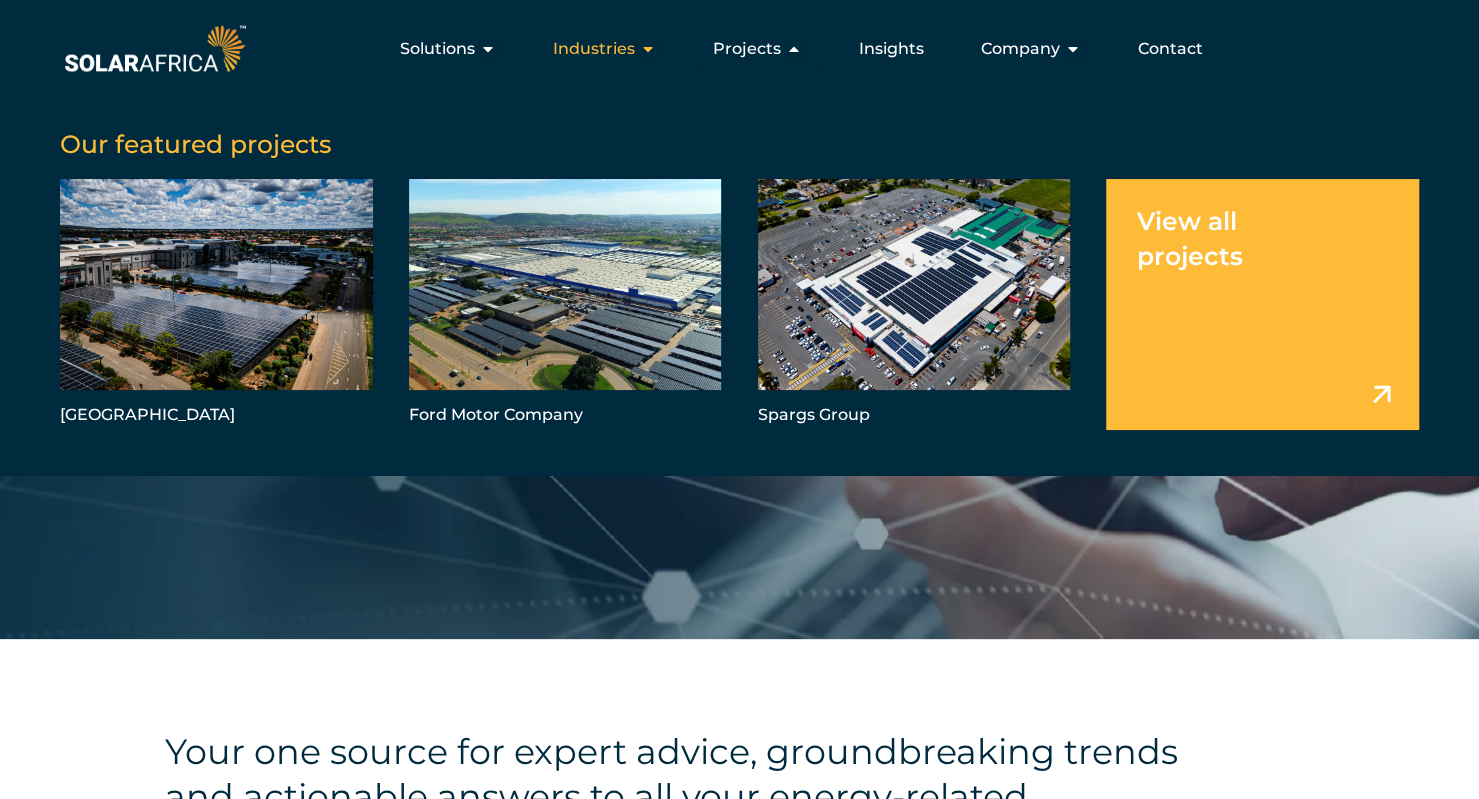click at bounding box center (648, 49) 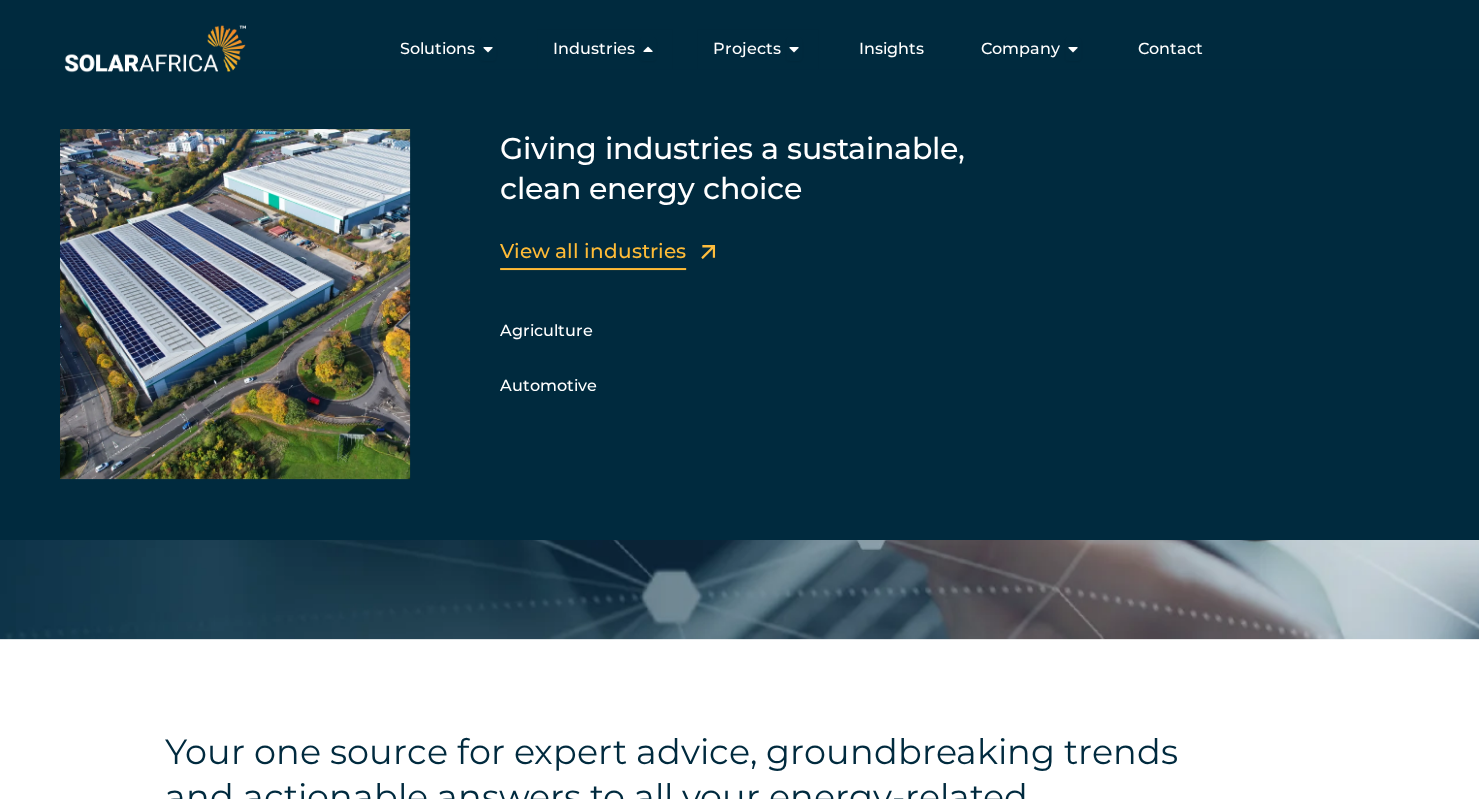 click on "View all industries" at bounding box center [593, 251] 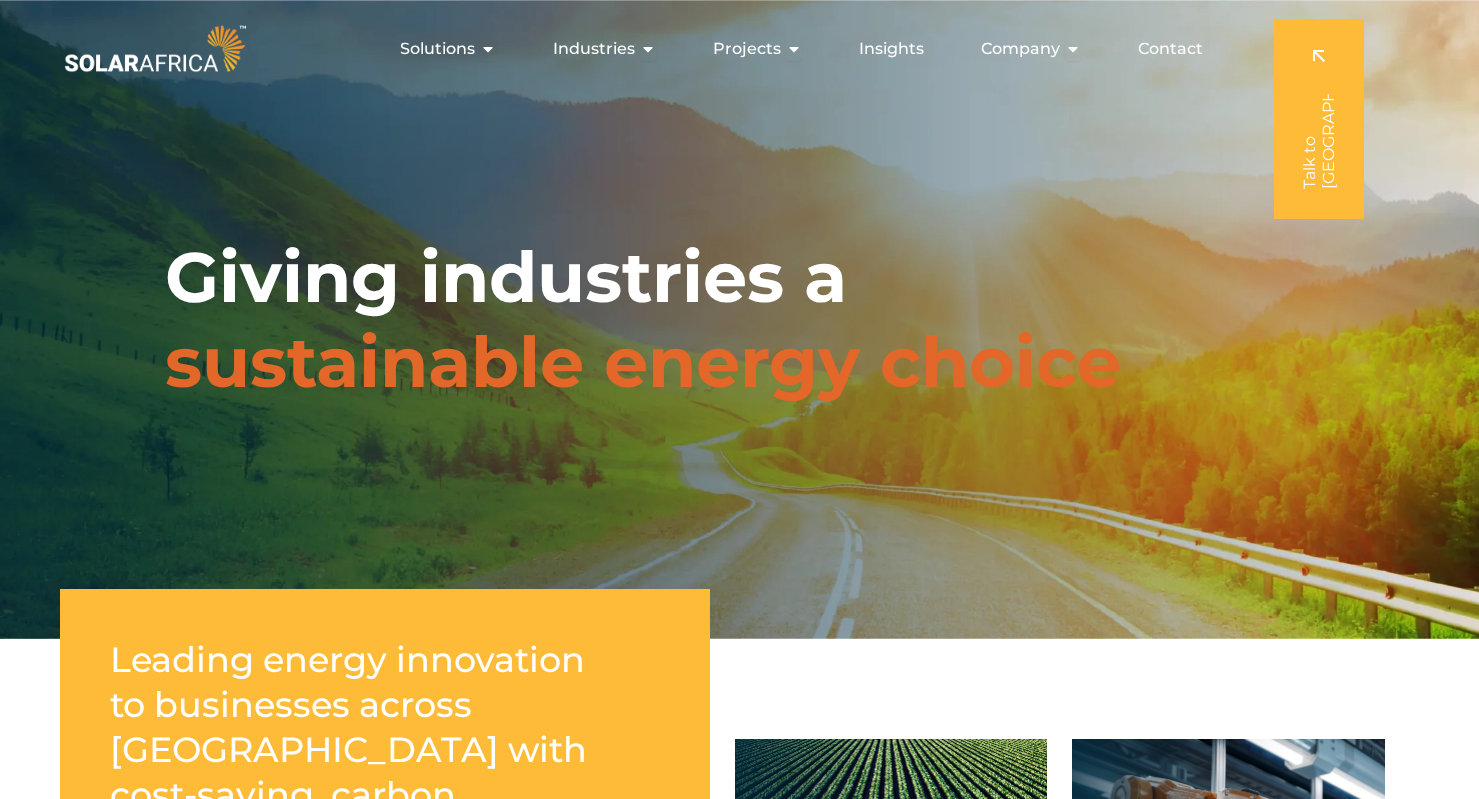 scroll, scrollTop: 0, scrollLeft: 0, axis: both 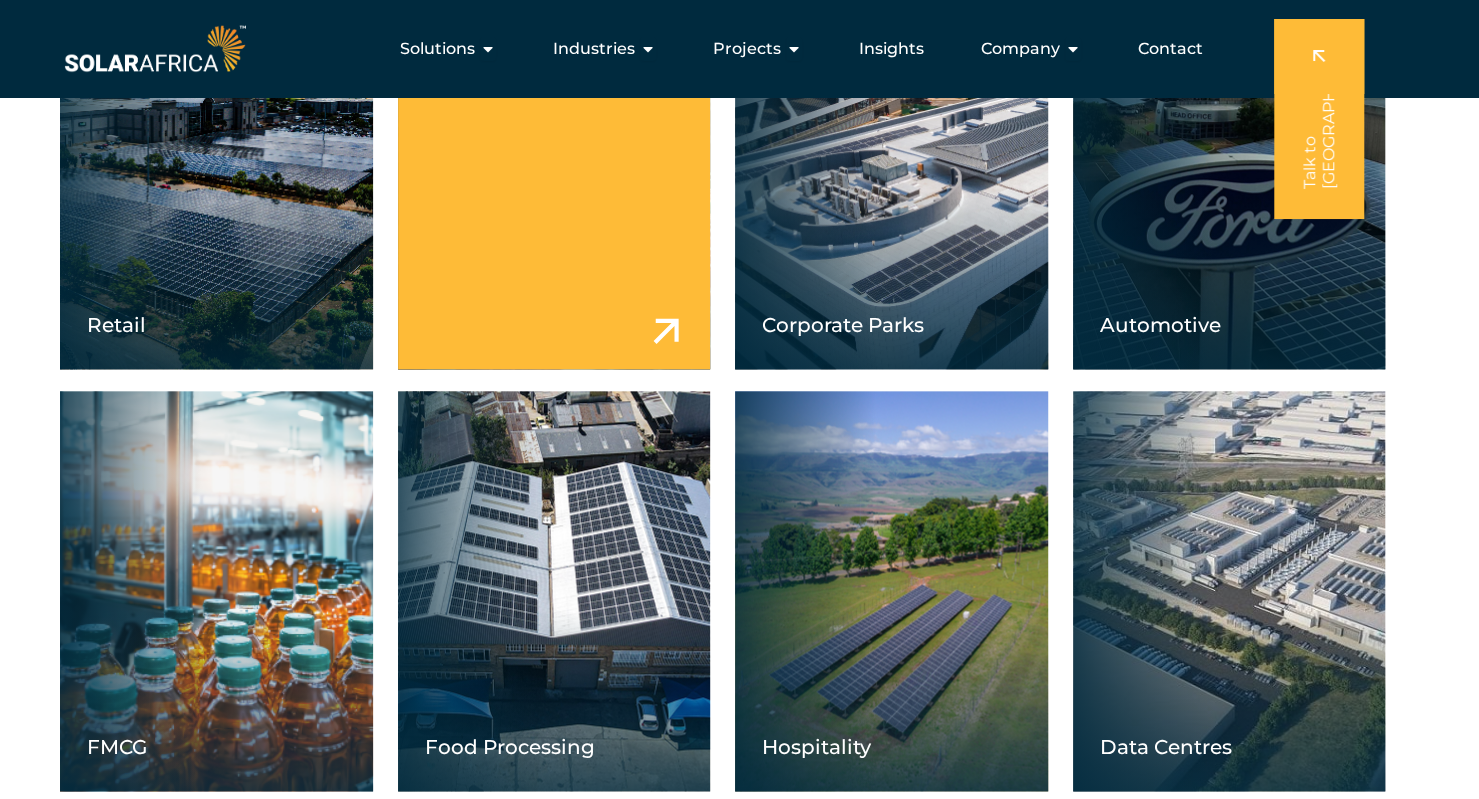 click at bounding box center [554, 169] 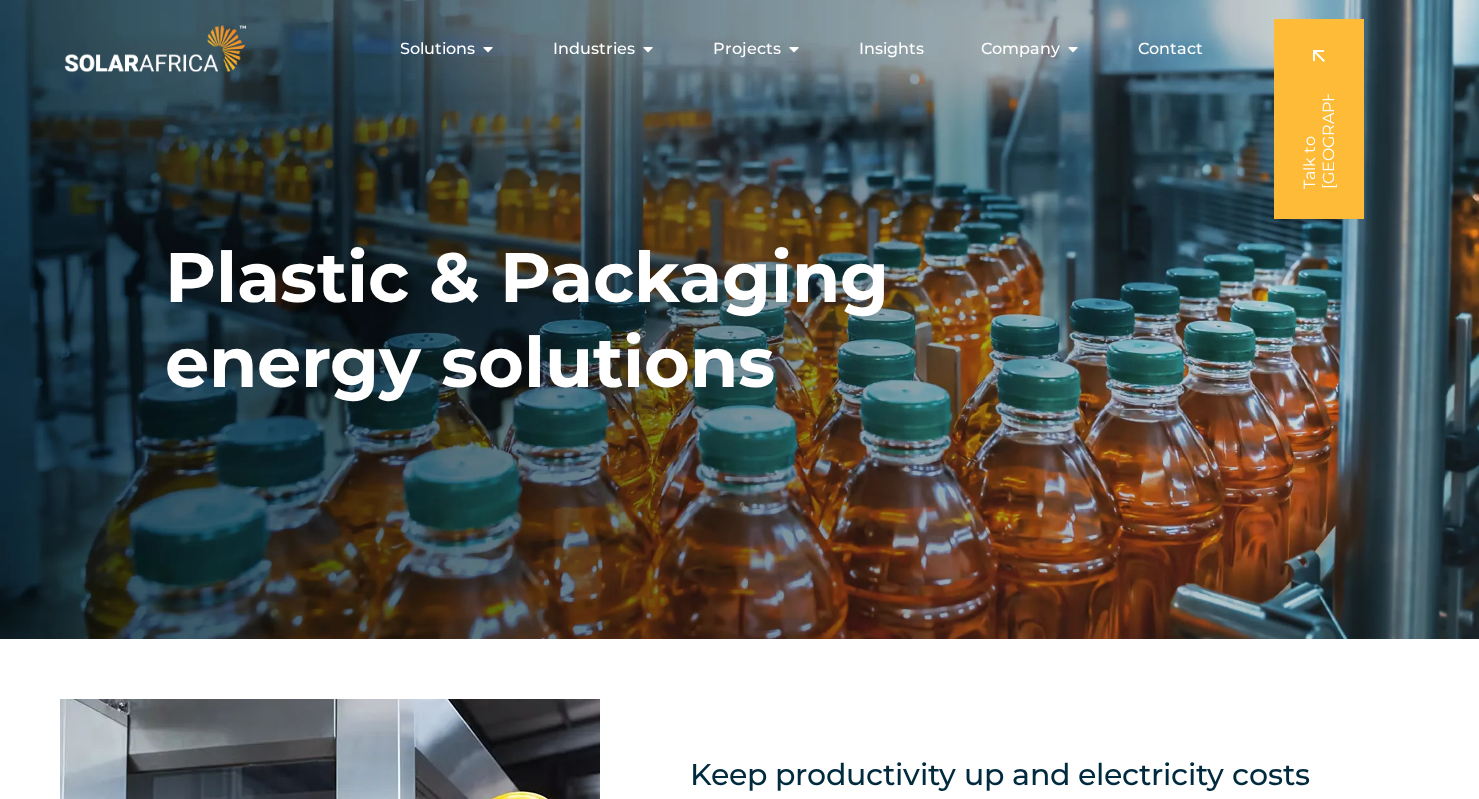 scroll, scrollTop: 0, scrollLeft: 0, axis: both 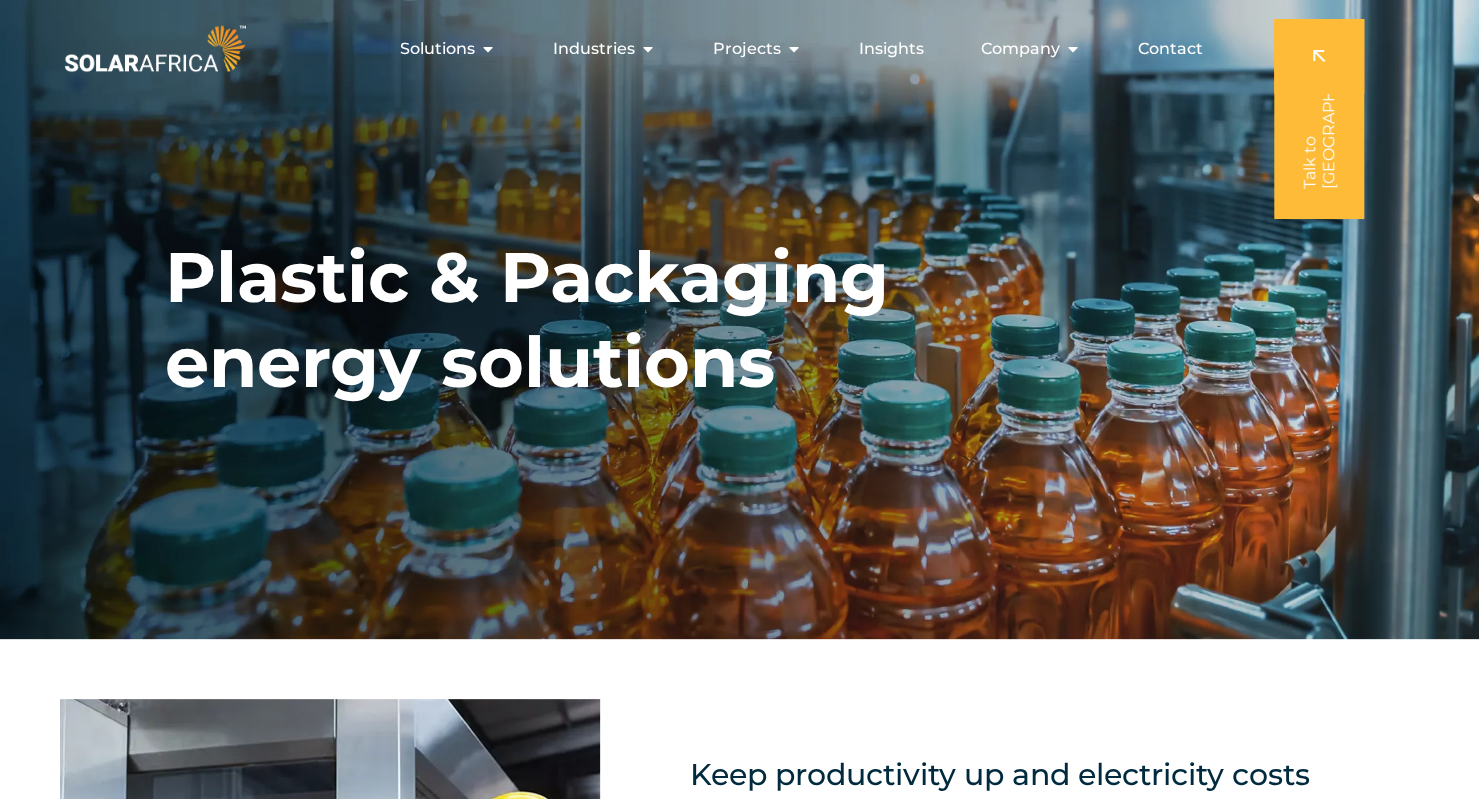 click at bounding box center (488, 49) 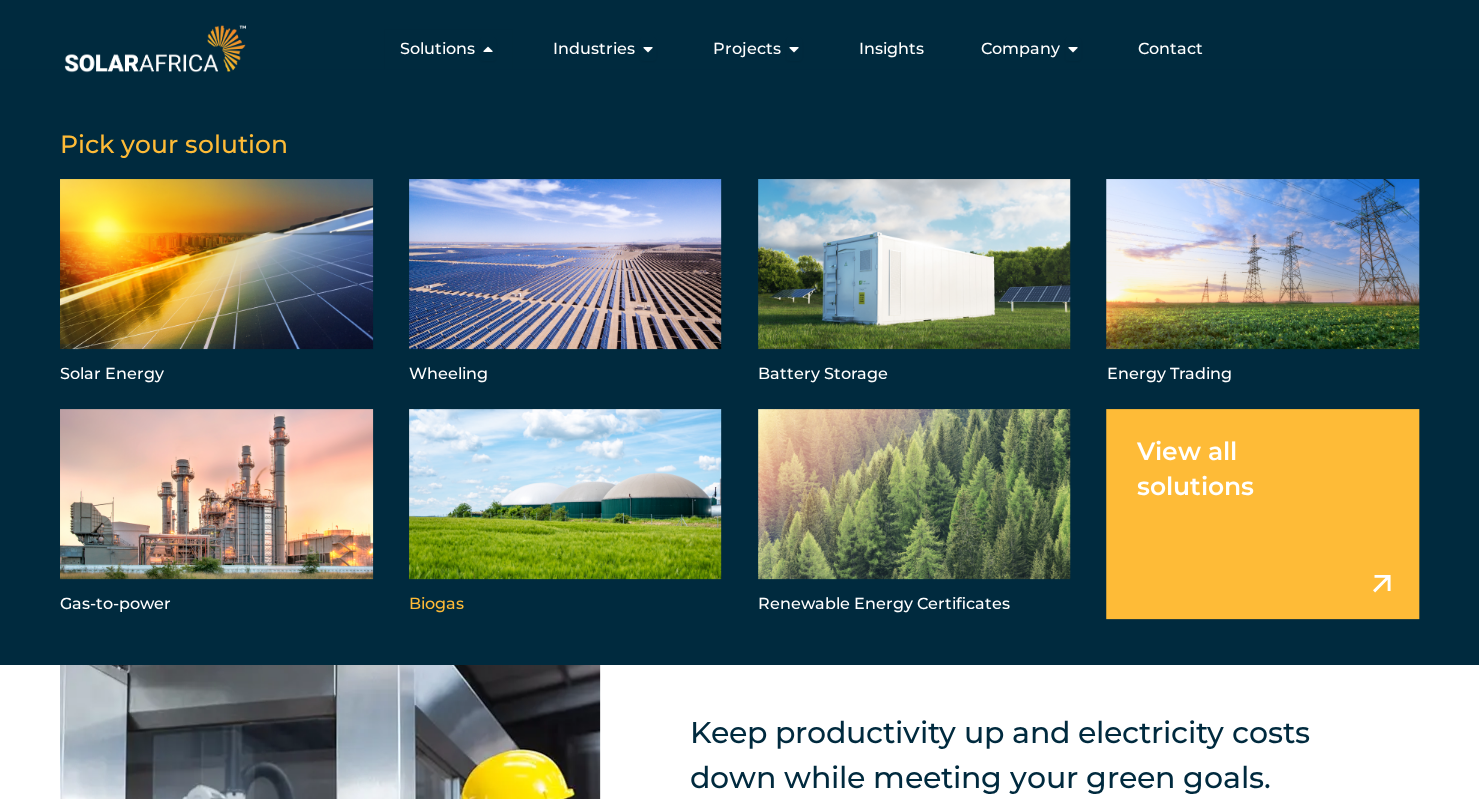 scroll, scrollTop: 0, scrollLeft: 0, axis: both 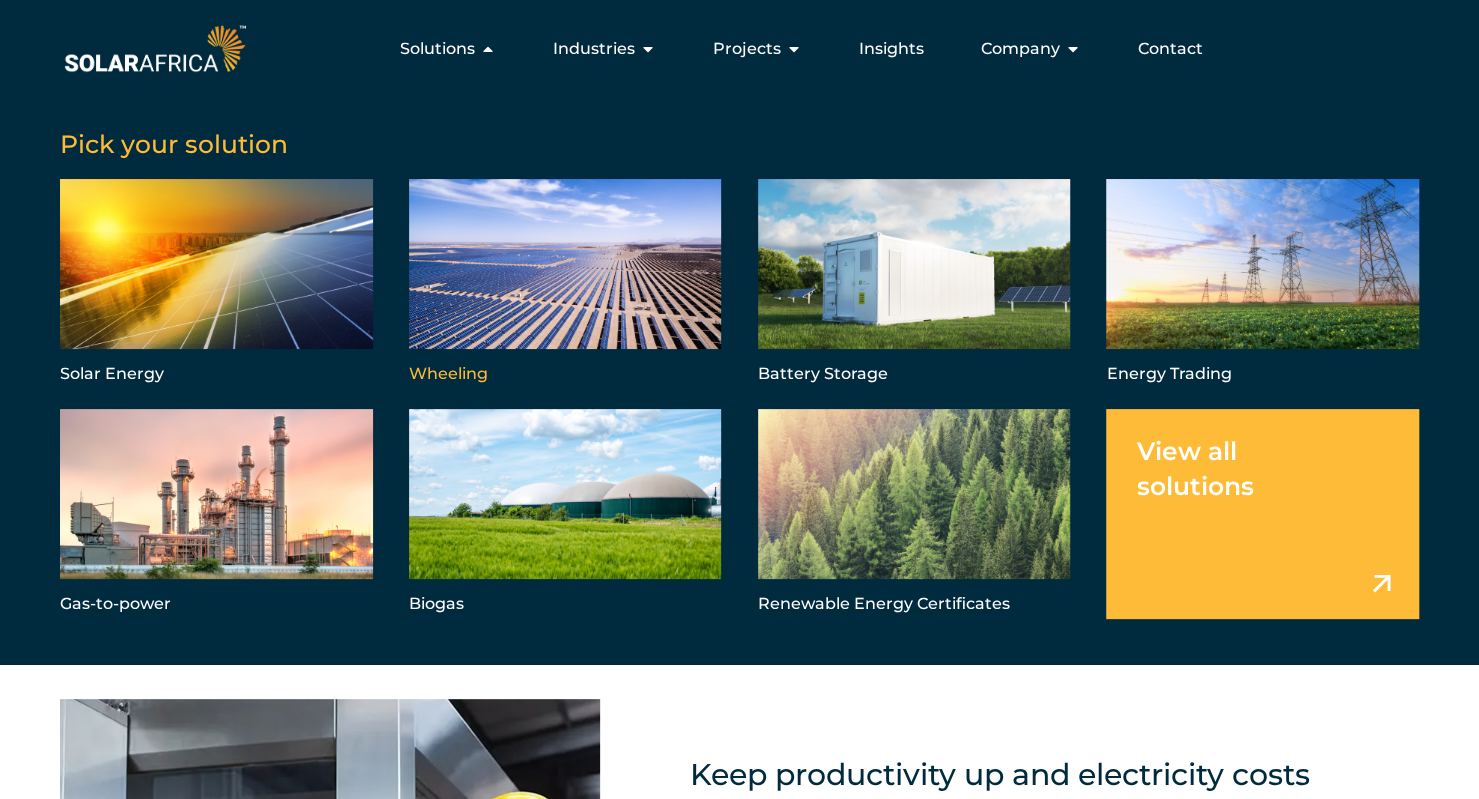 click at bounding box center (565, 284) 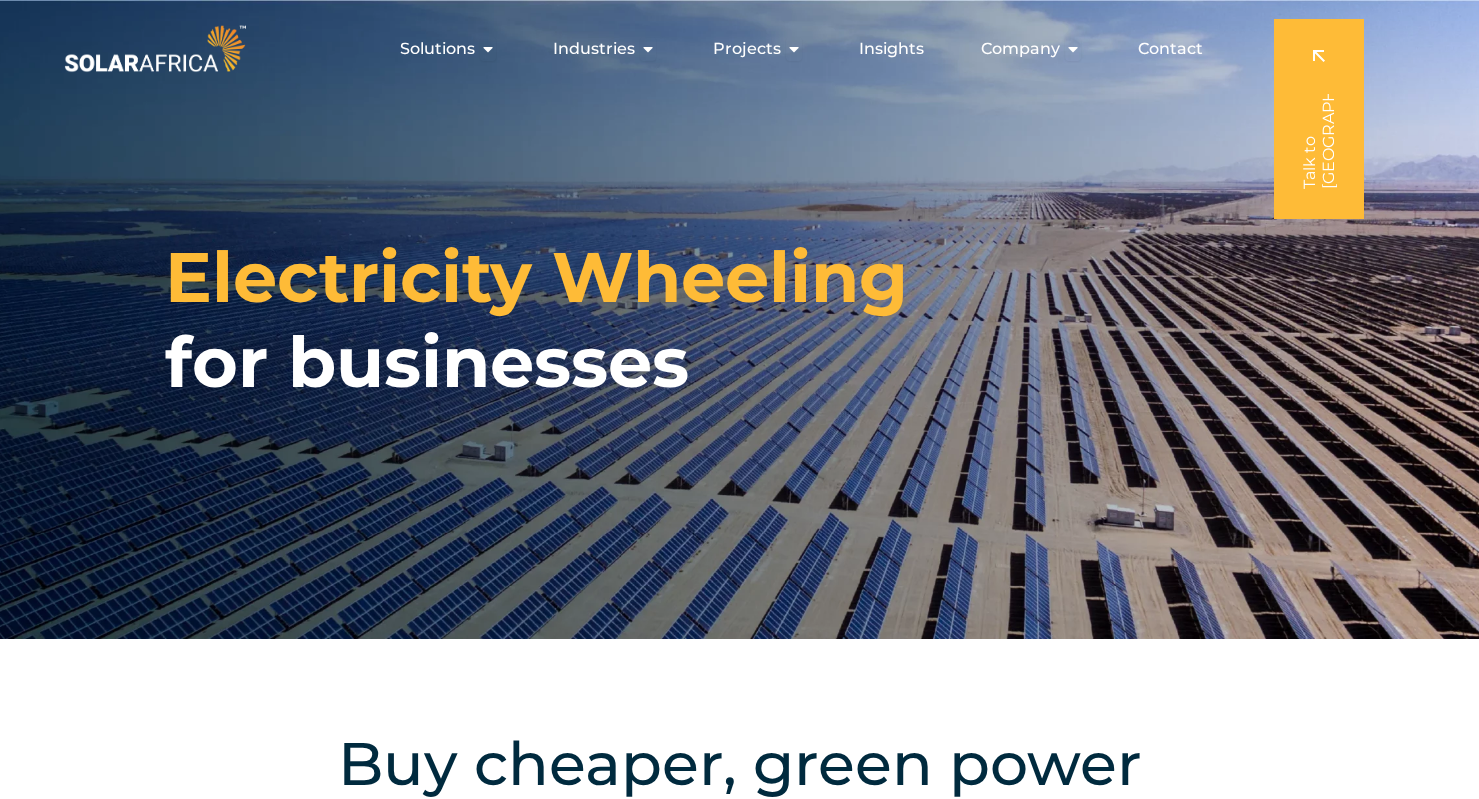 scroll, scrollTop: 0, scrollLeft: 0, axis: both 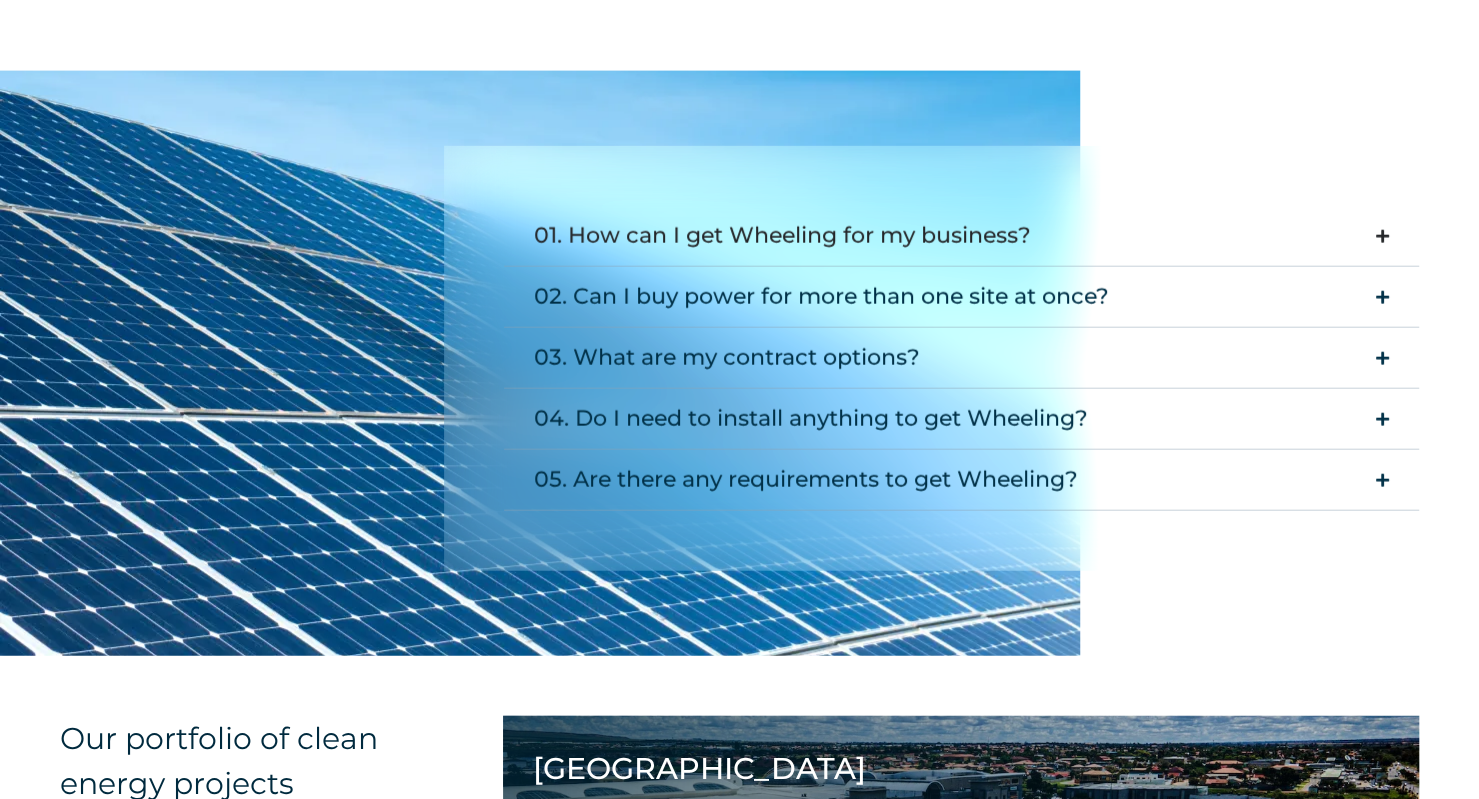 click at bounding box center (1382, 236) 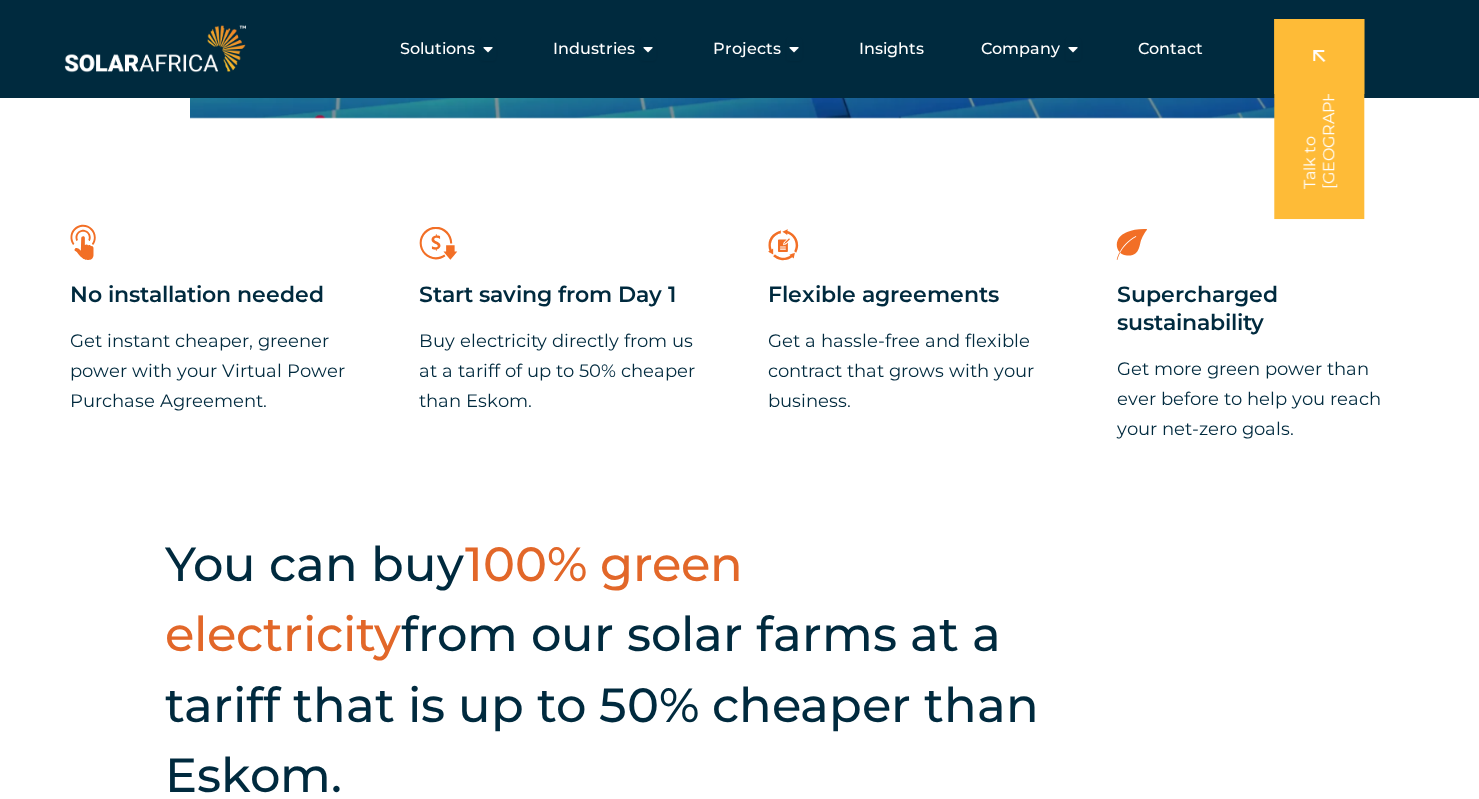 scroll, scrollTop: 1500, scrollLeft: 0, axis: vertical 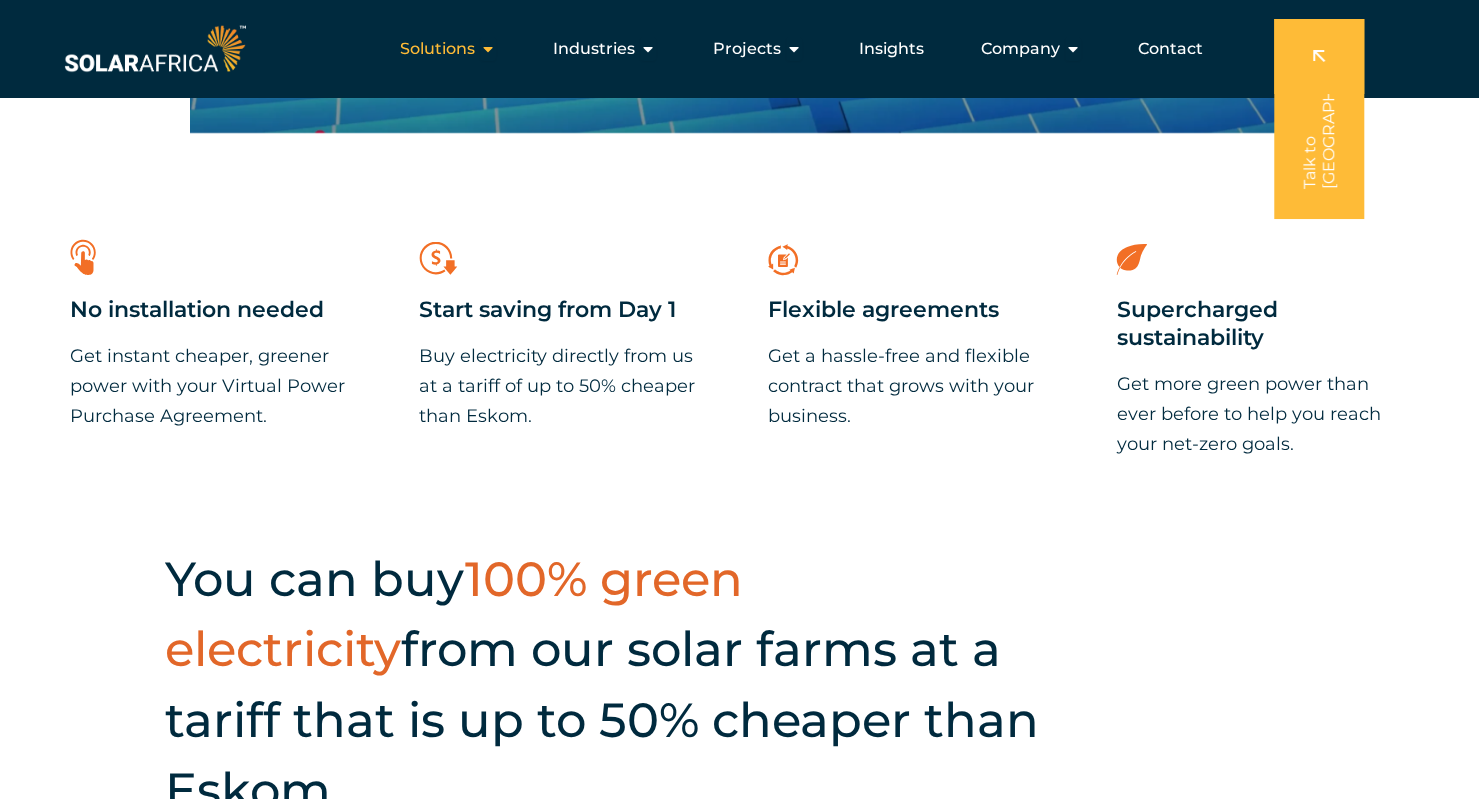 click at bounding box center (488, 49) 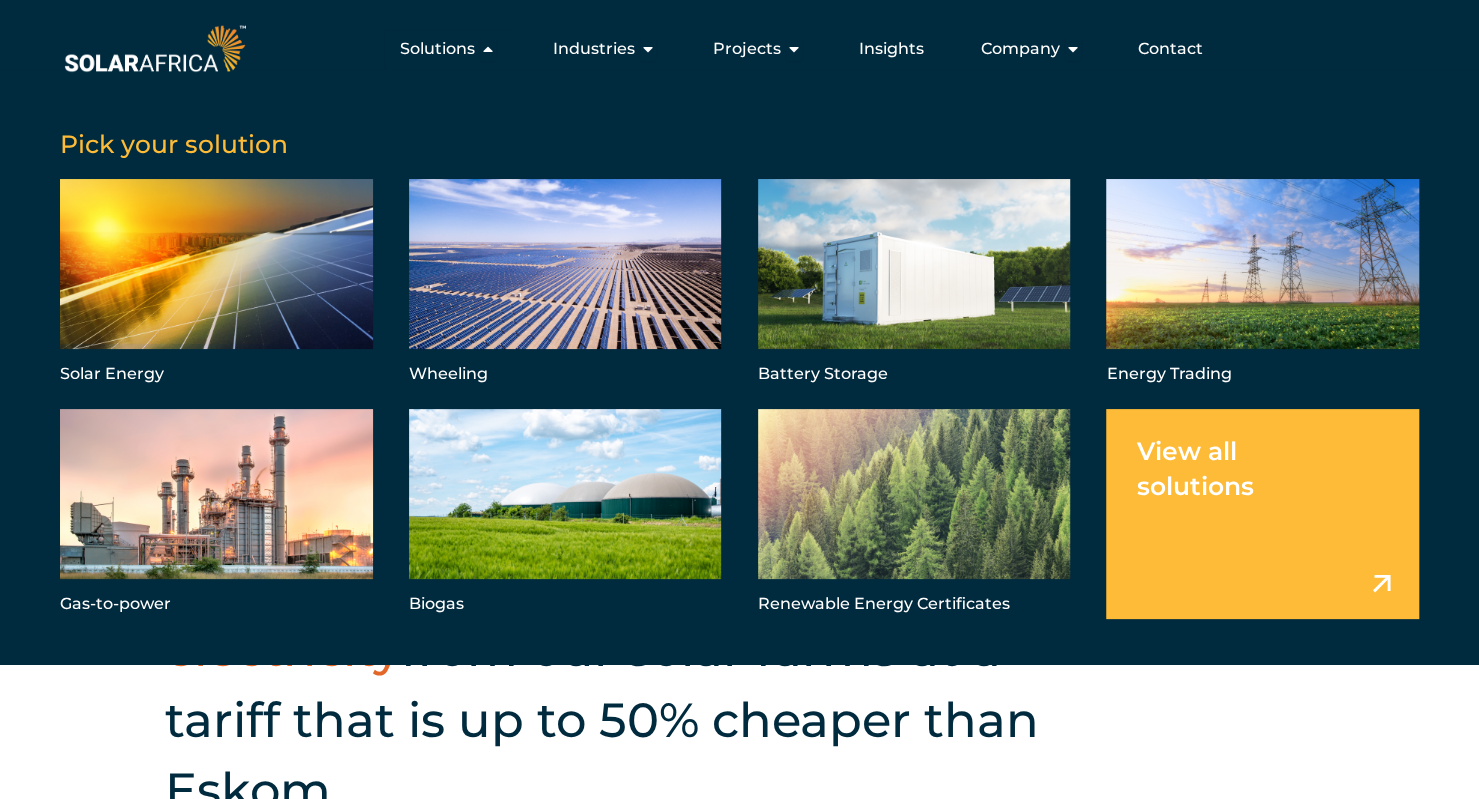 click at bounding box center [1262, 514] 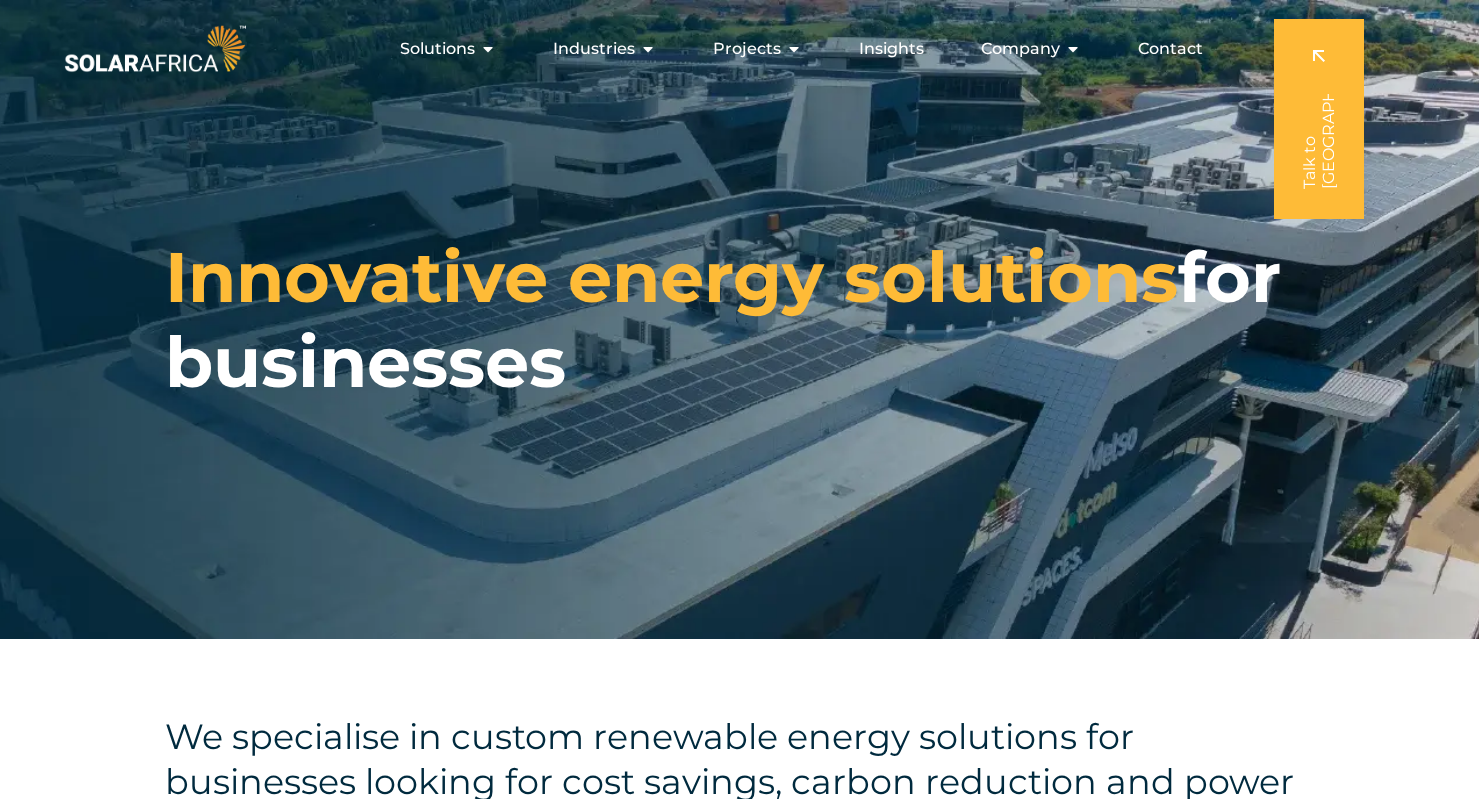 scroll, scrollTop: 0, scrollLeft: 0, axis: both 